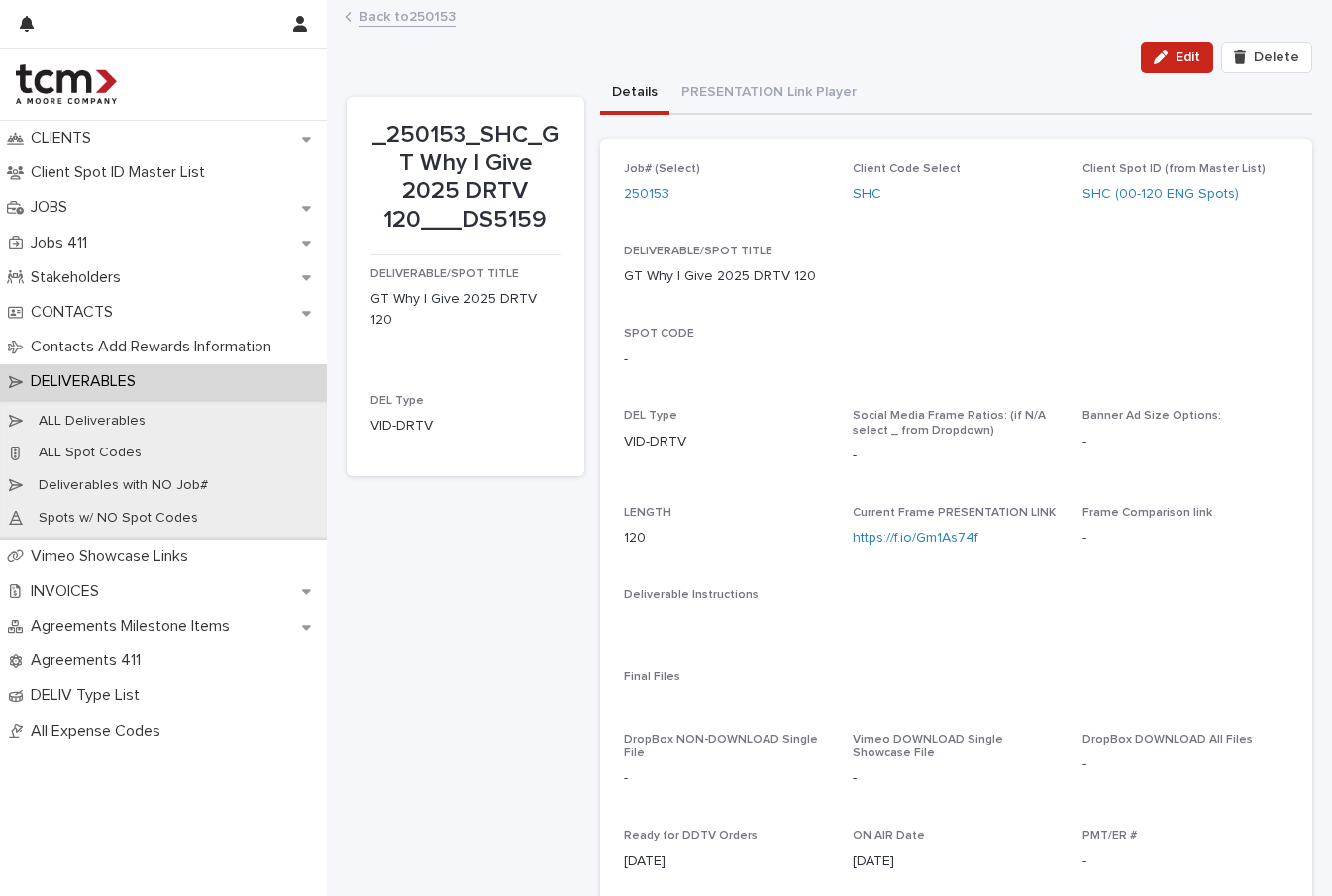 scroll, scrollTop: 0, scrollLeft: 0, axis: both 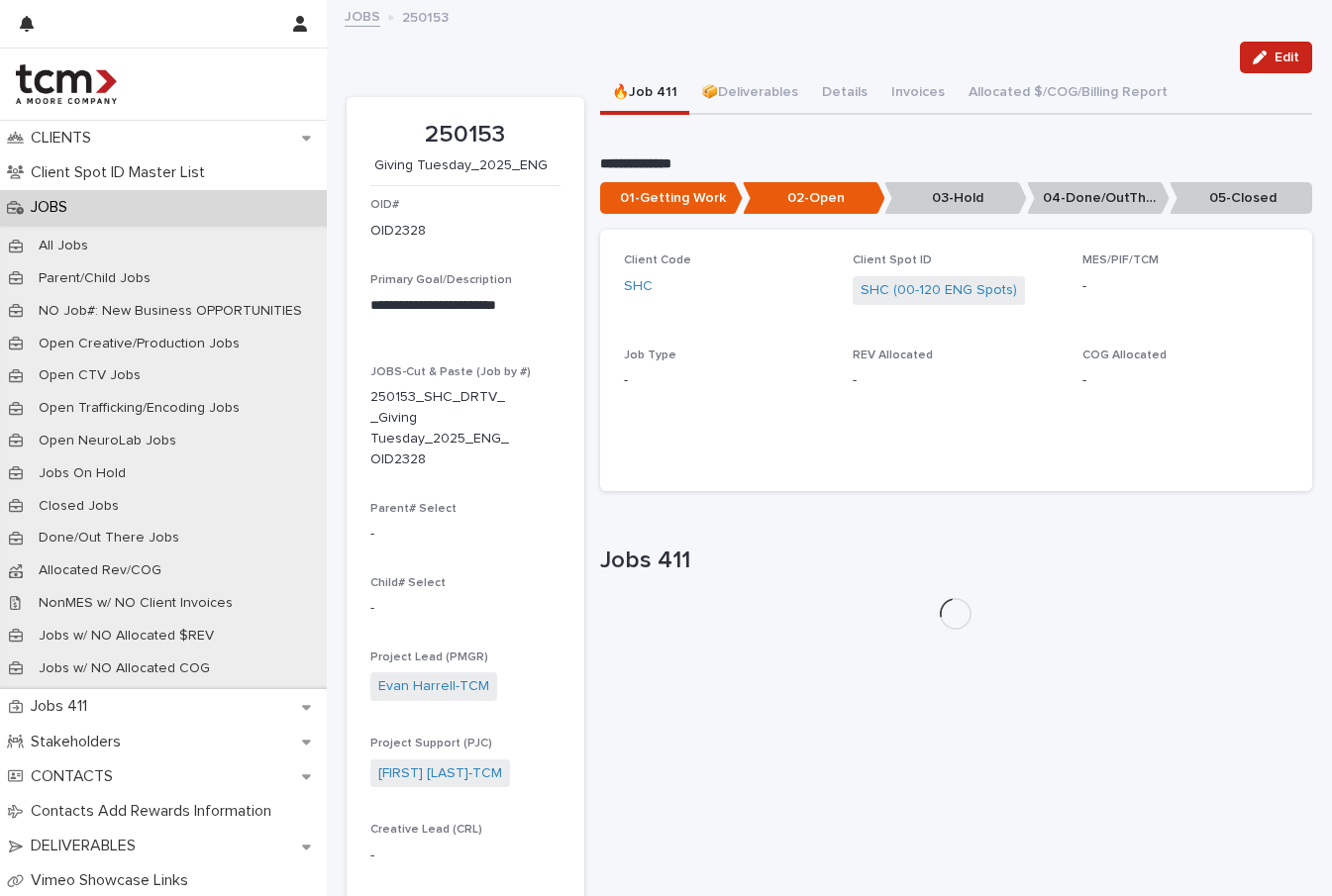 click on "🔥Job 411" at bounding box center [645, 94] 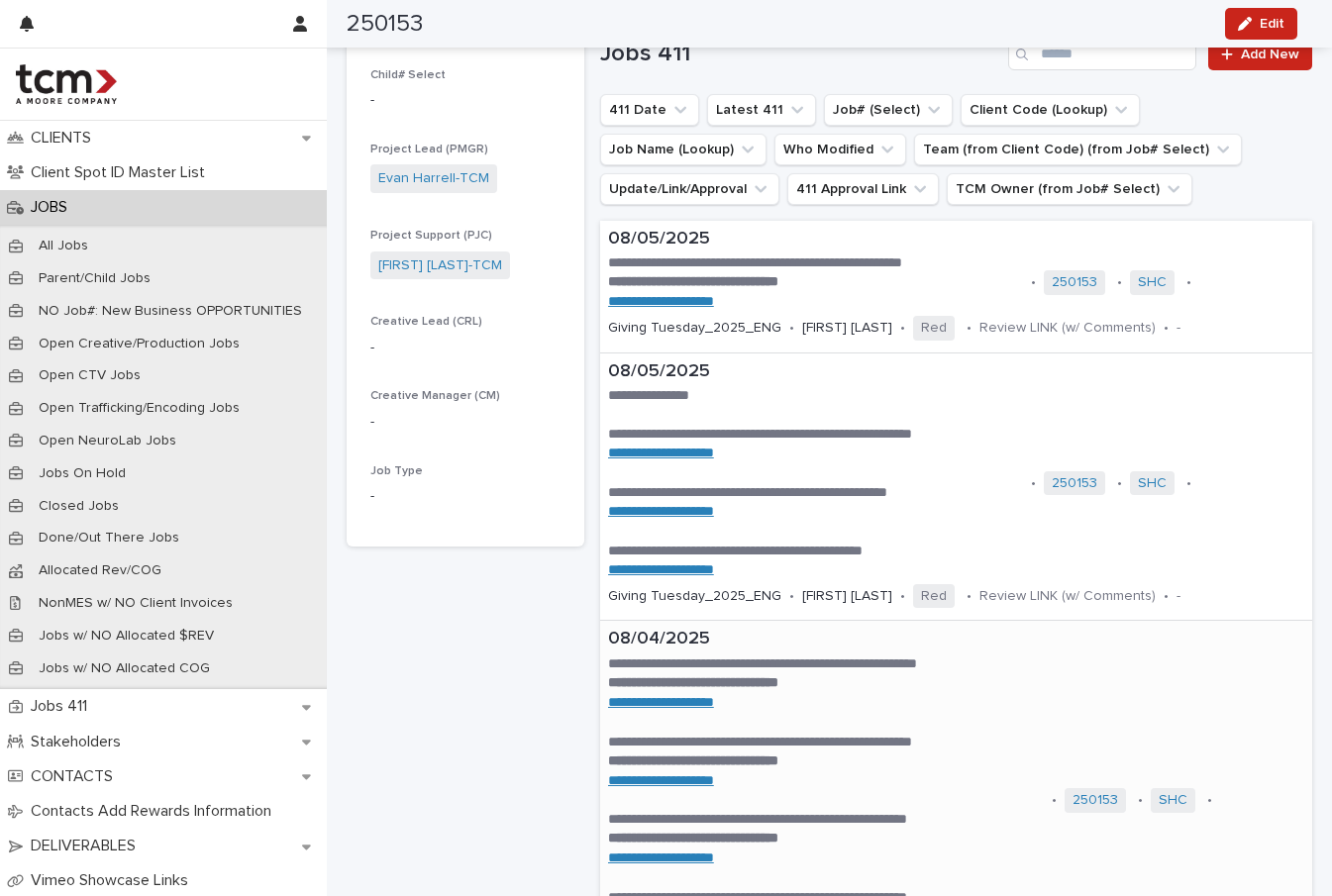 scroll, scrollTop: 669, scrollLeft: 0, axis: vertical 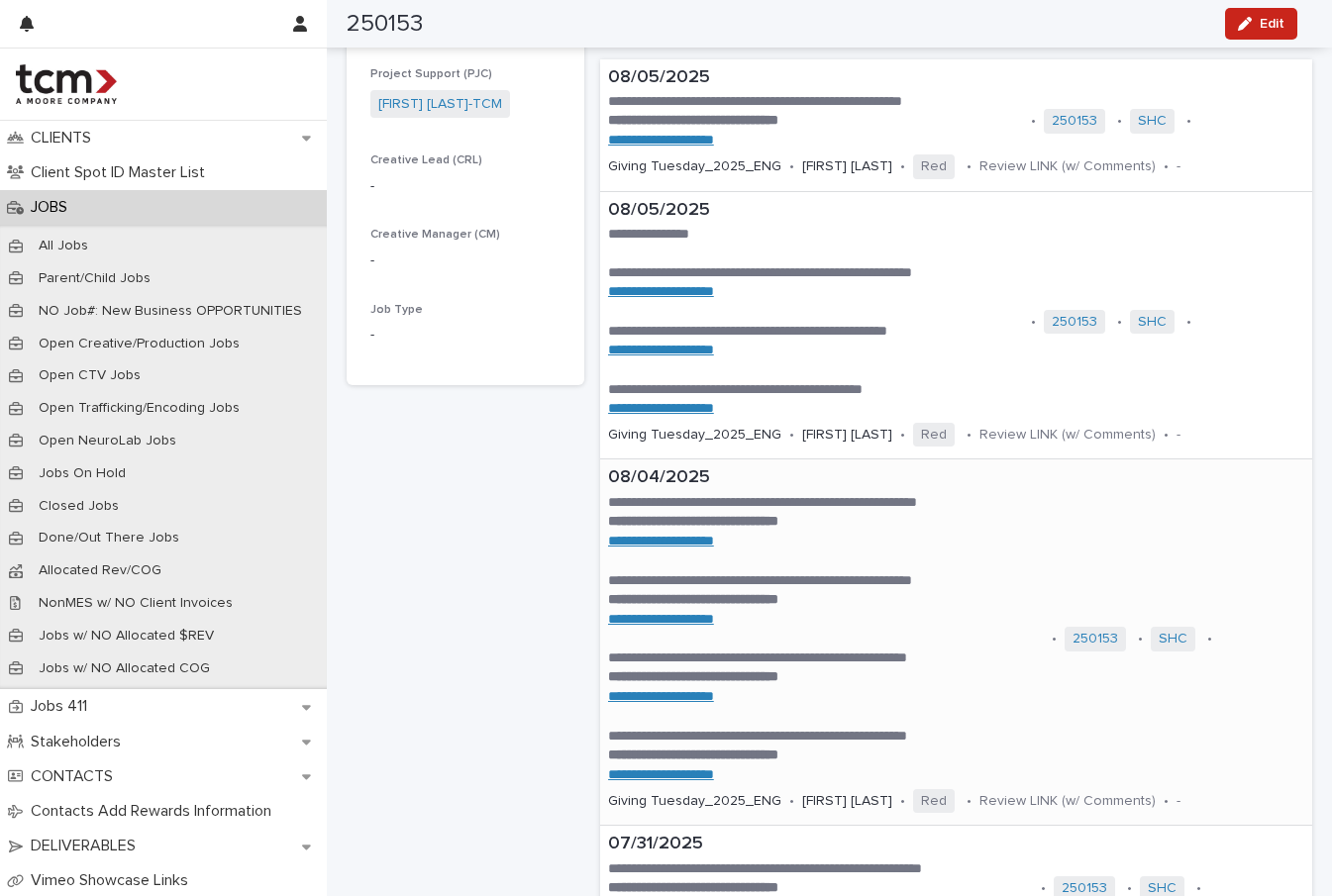 click on "**********" at bounding box center [826, 697] 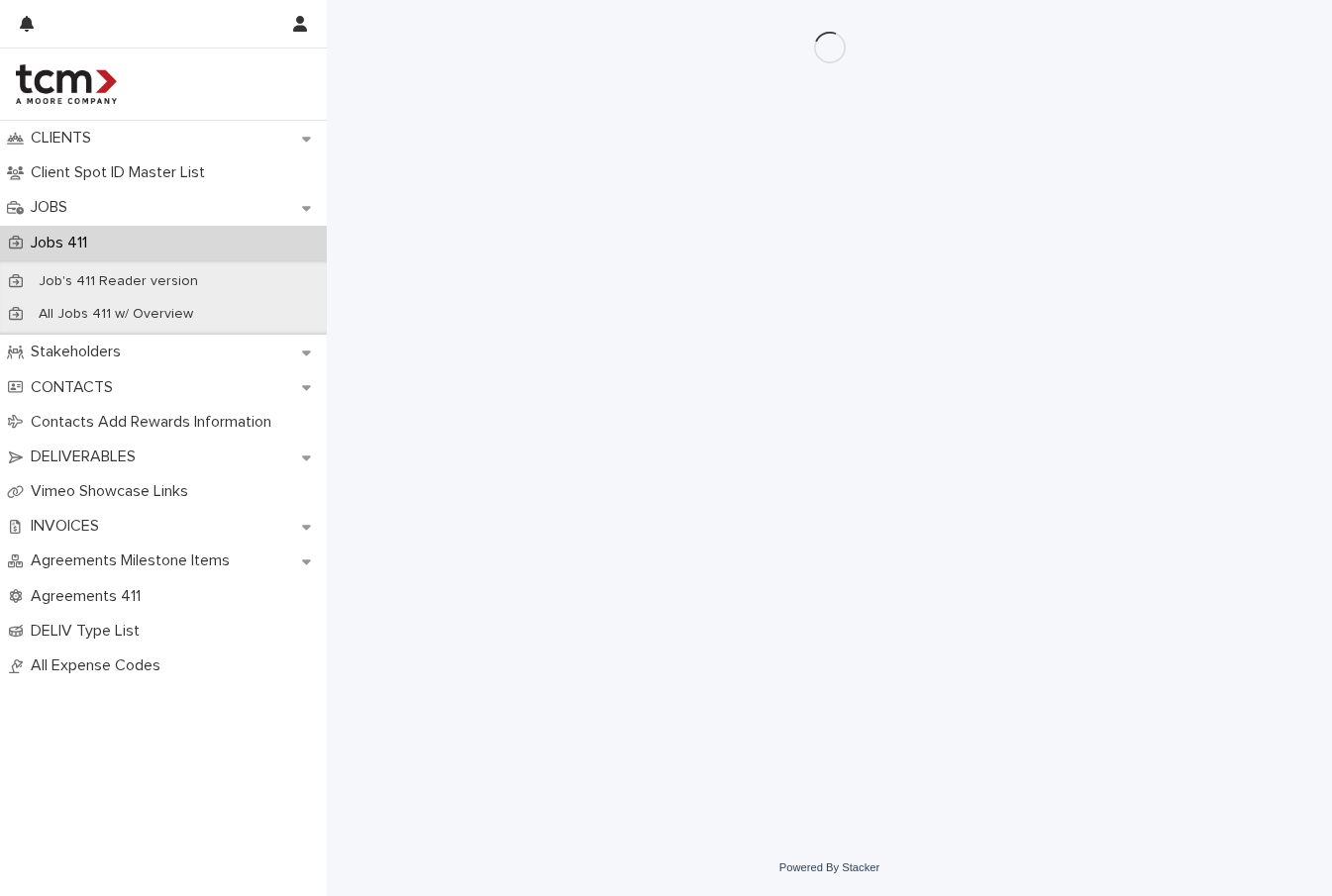 scroll, scrollTop: 0, scrollLeft: 0, axis: both 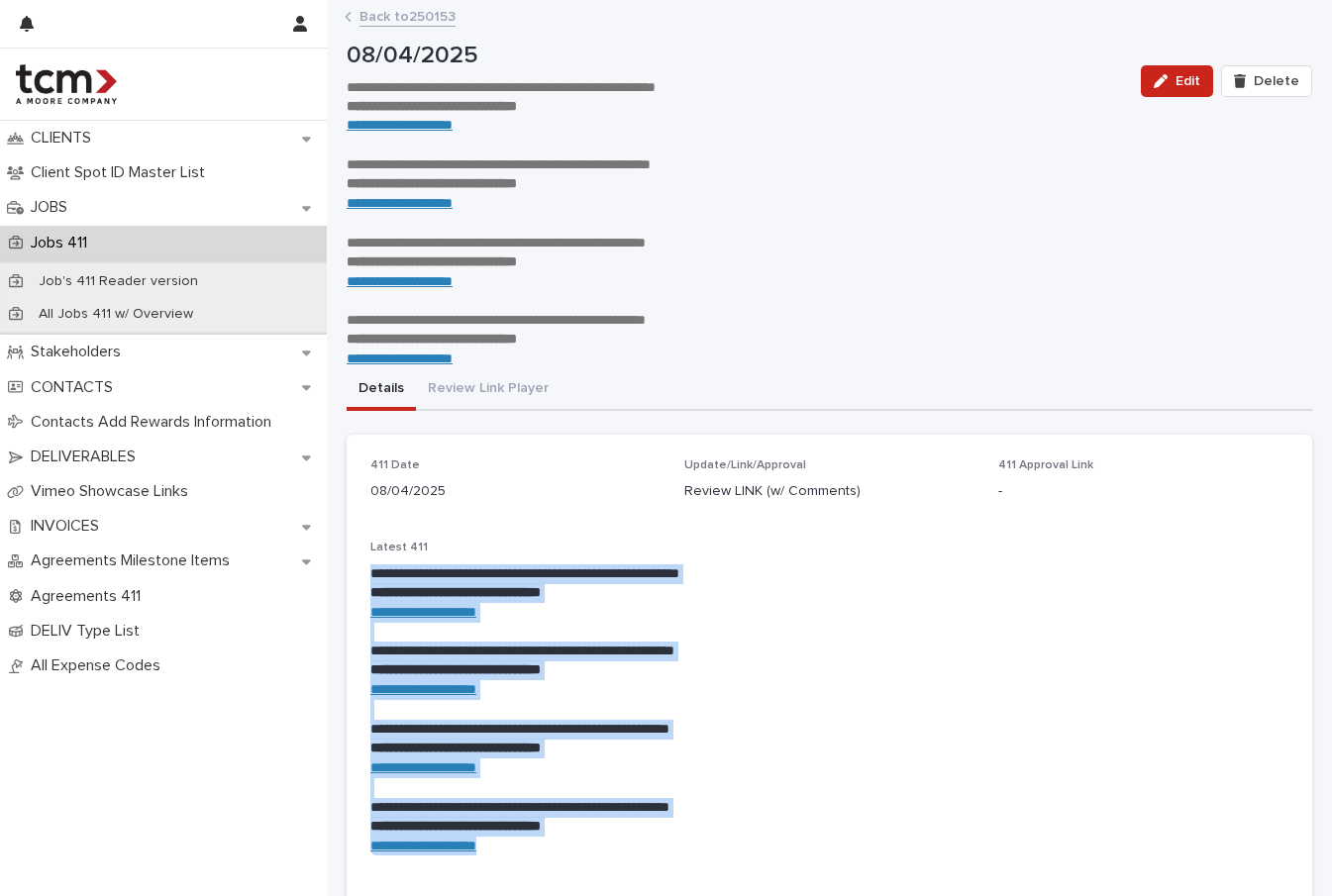 drag, startPoint x: 613, startPoint y: 833, endPoint x: 348, endPoint y: 564, distance: 377.60561 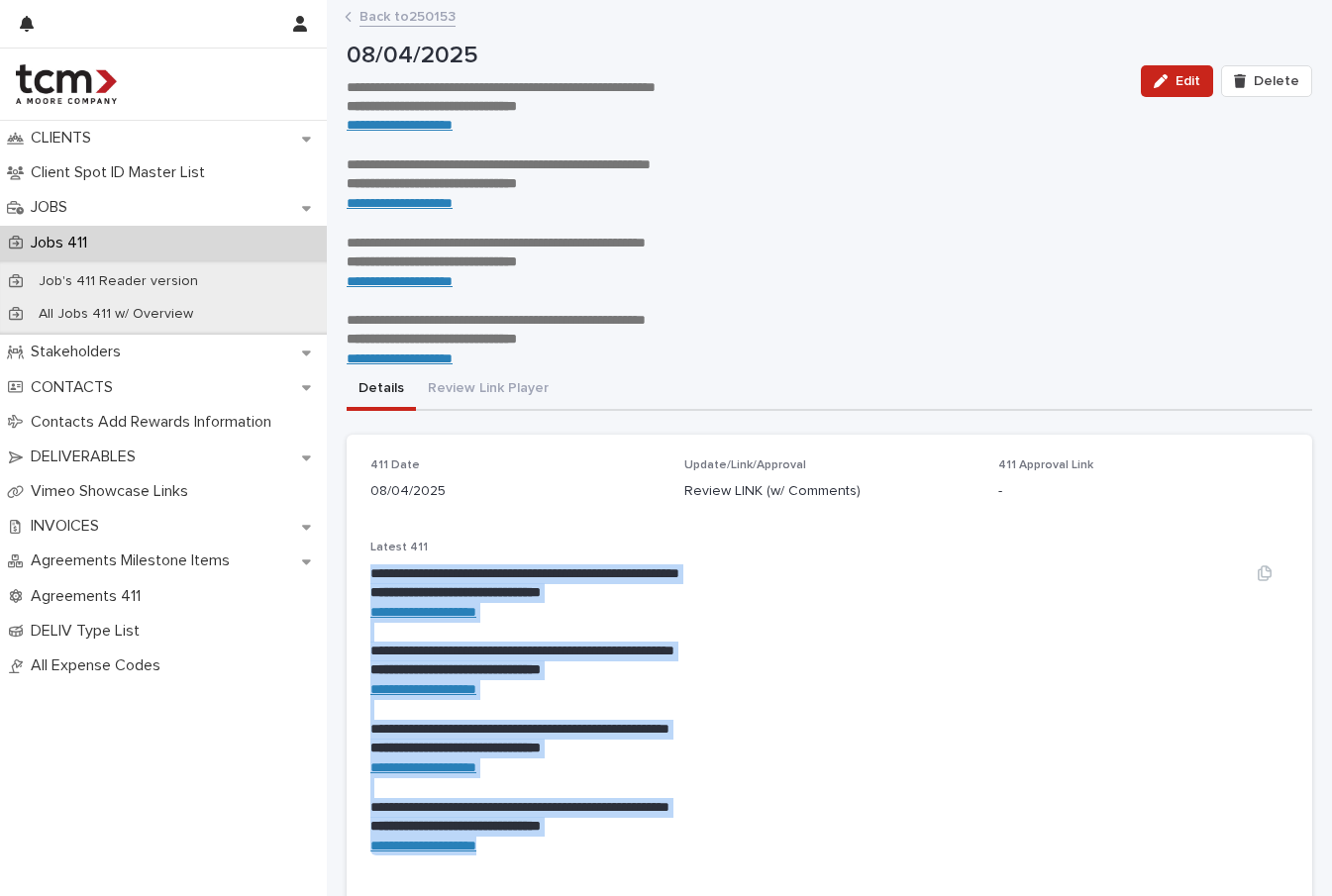 copy on "**********" 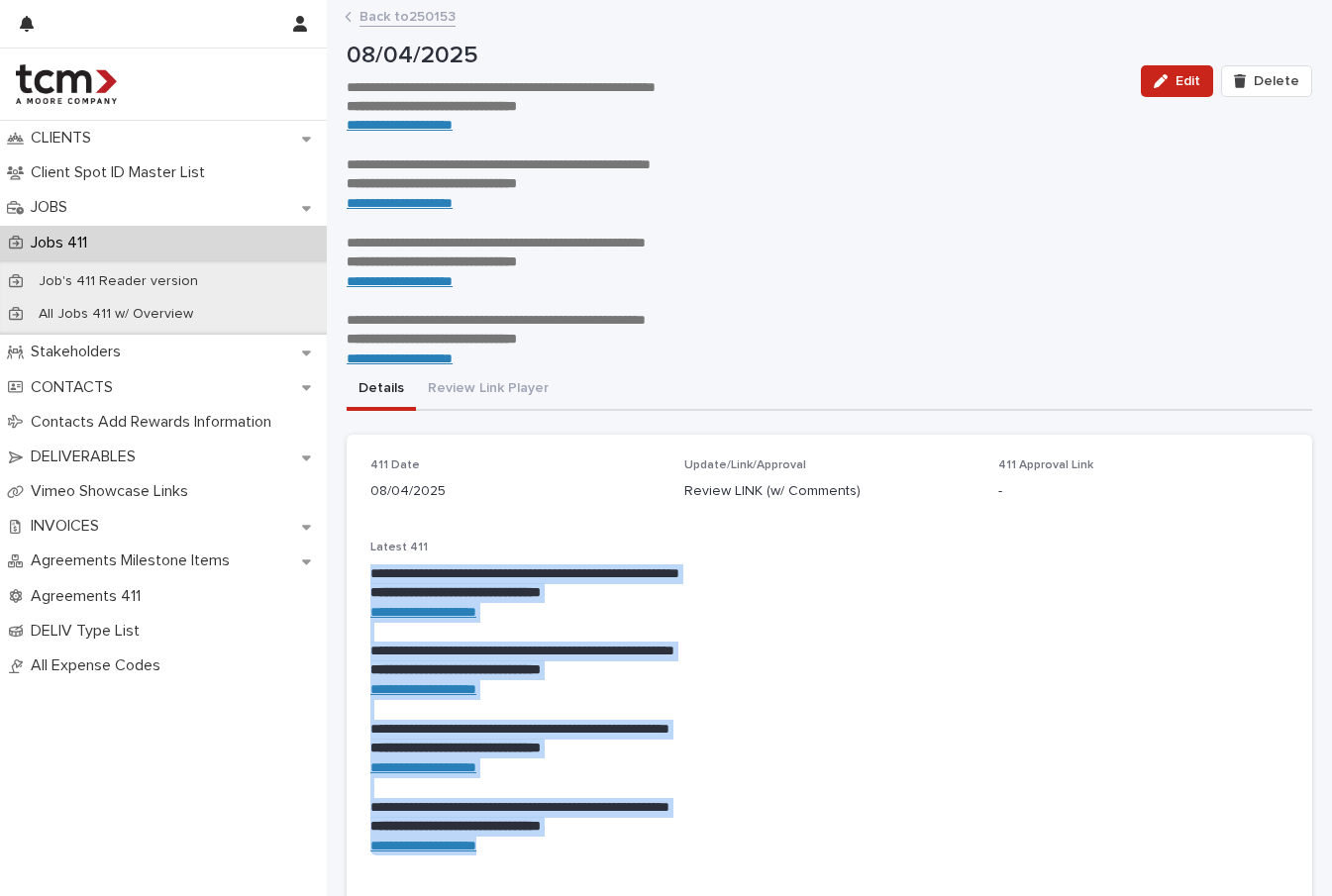 click on "Back to  250153" at bounding box center [407, 15] 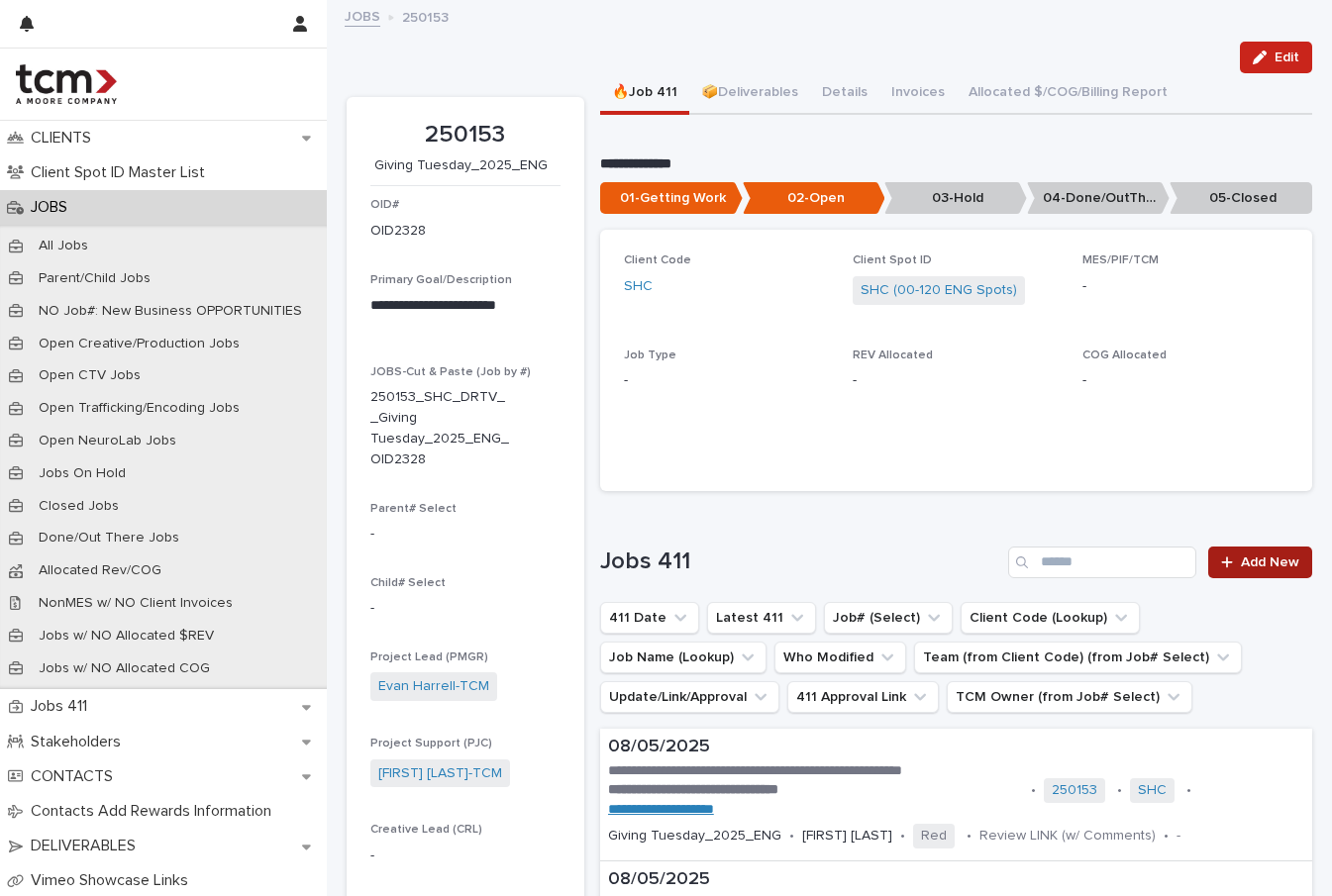 click on "Add New" at bounding box center (1270, 562) 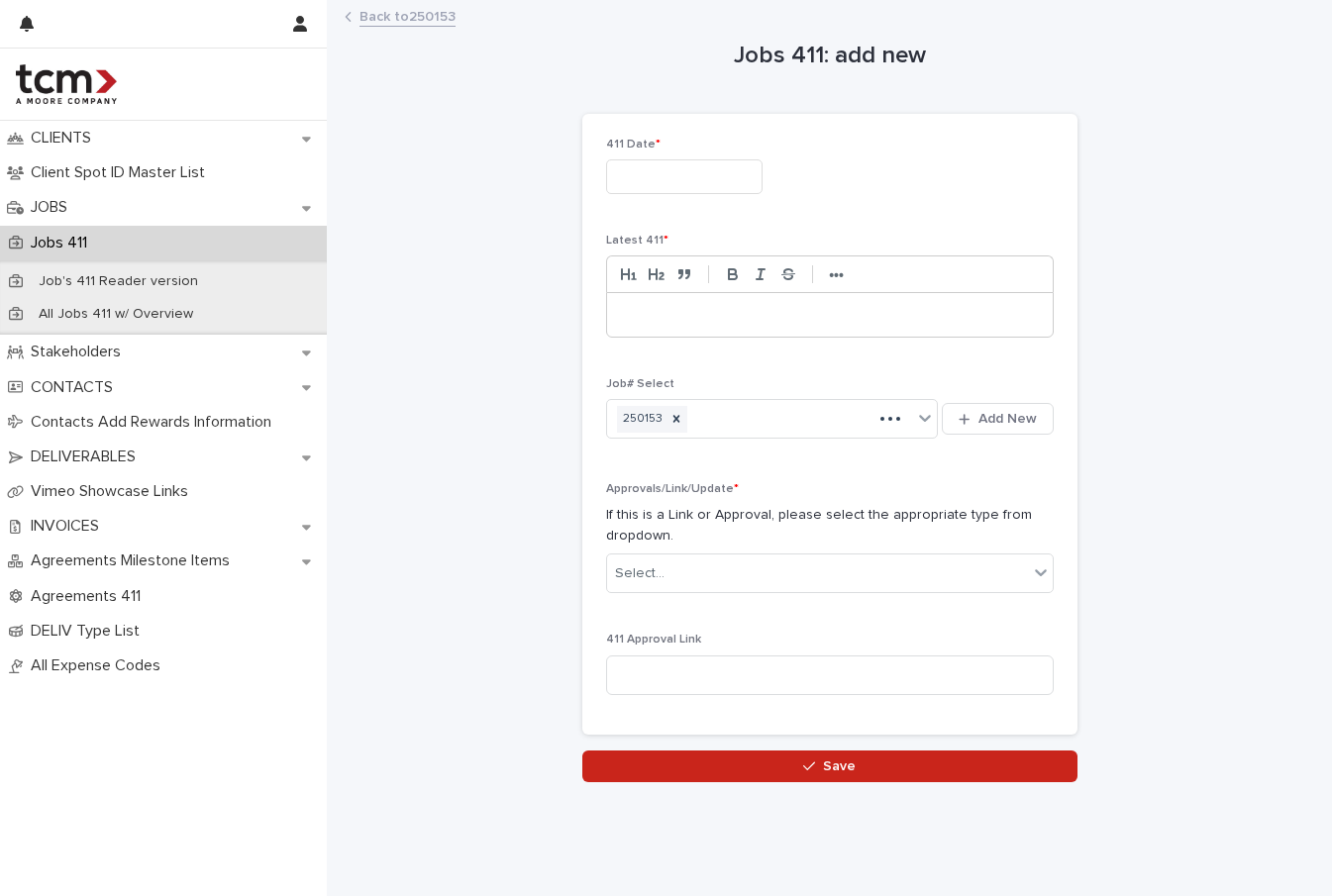 click on "Jobs 411: add new Loading... Saving… Loading... Saving… Loading... Saving… 411 Date * Latest 411 *                                         •••                                                             Job# Select 250153 Add New Approvals/Link/Update * If this is a Link or Approval, please select the appropriate type from dropdown. Select... 411 Approval Link Sorry, there was an error saving your record. Please try again. Please fill out the required fields above. Save" at bounding box center (829, 392) 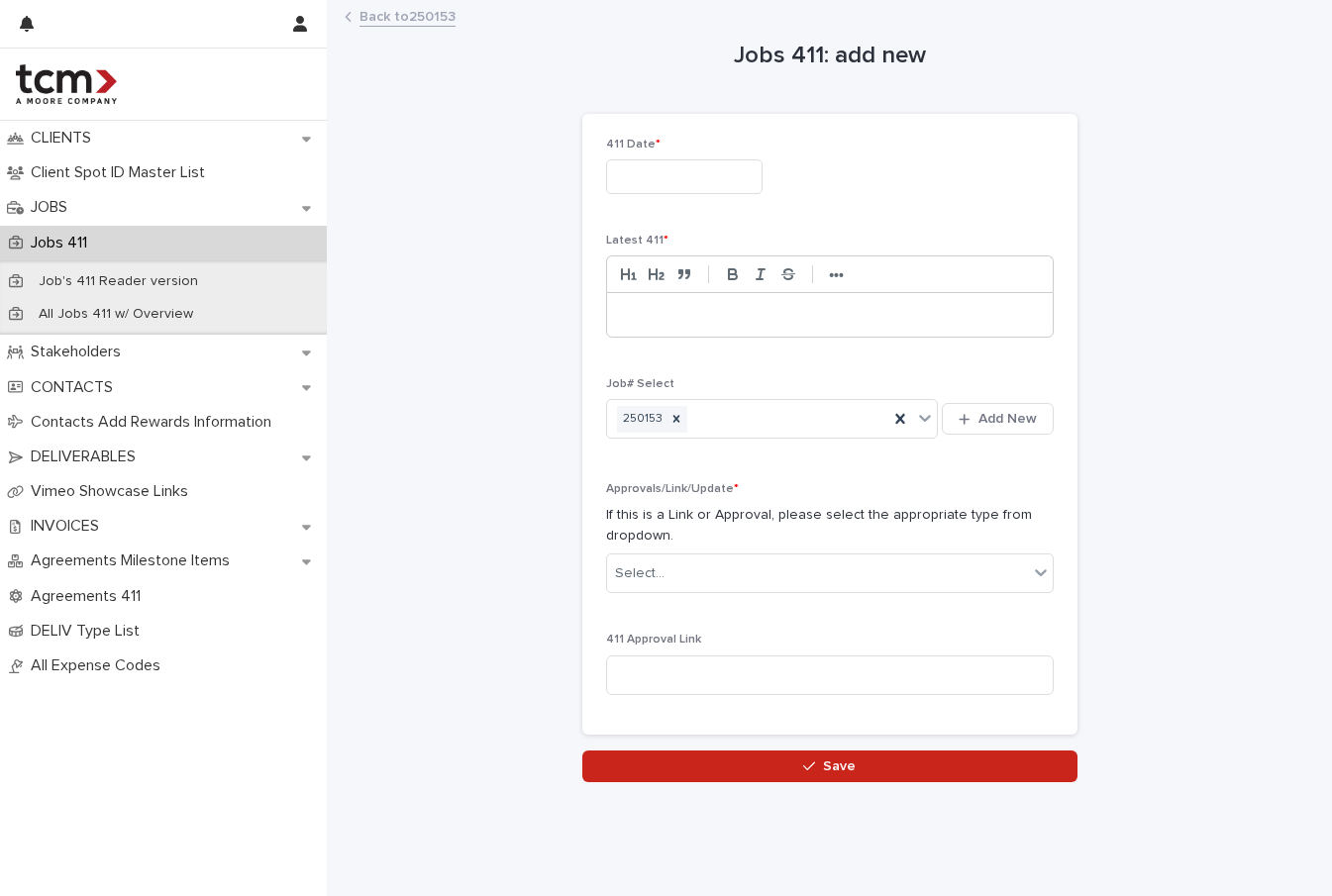 click at bounding box center [684, 176] 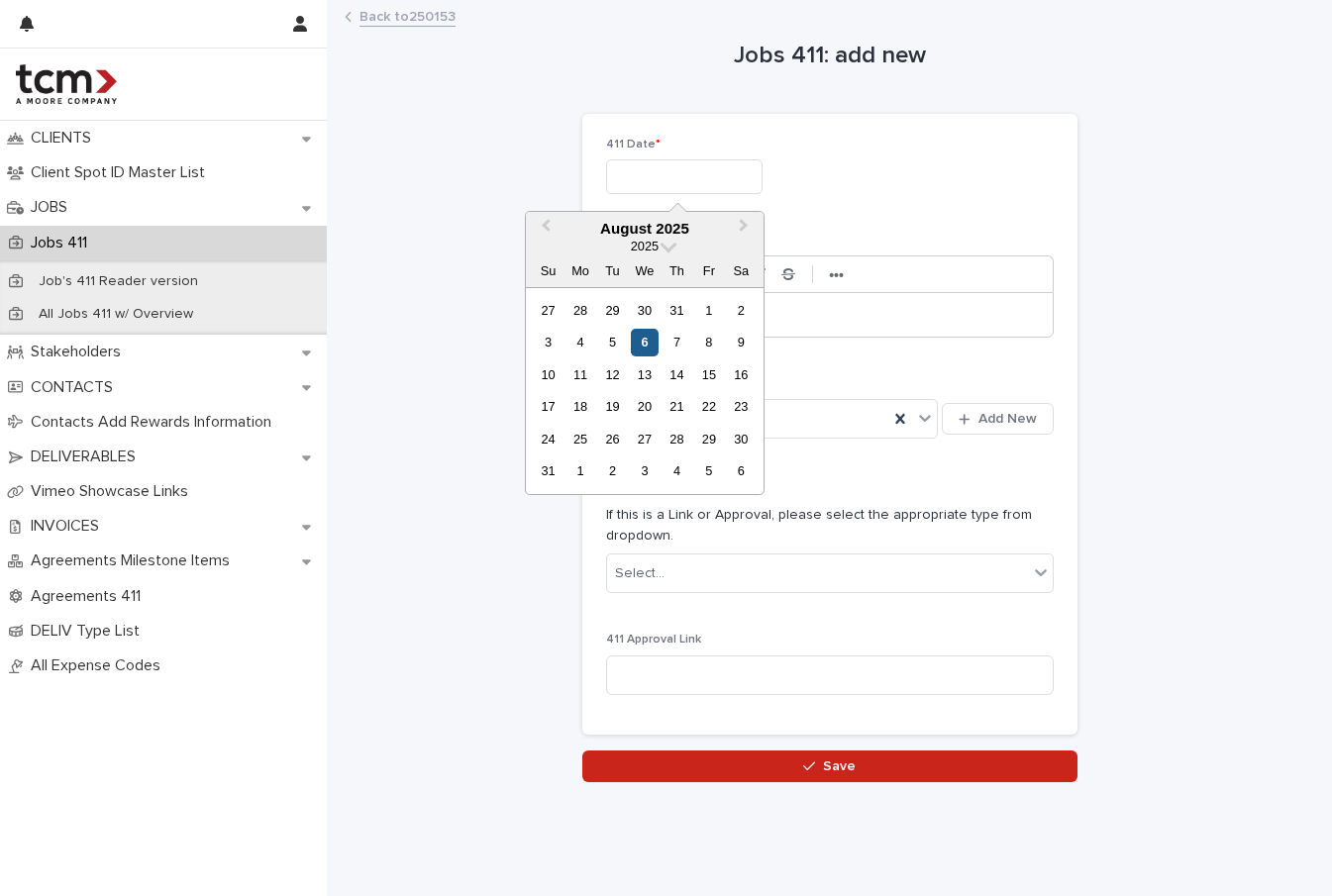 click on "6" at bounding box center [644, 342] 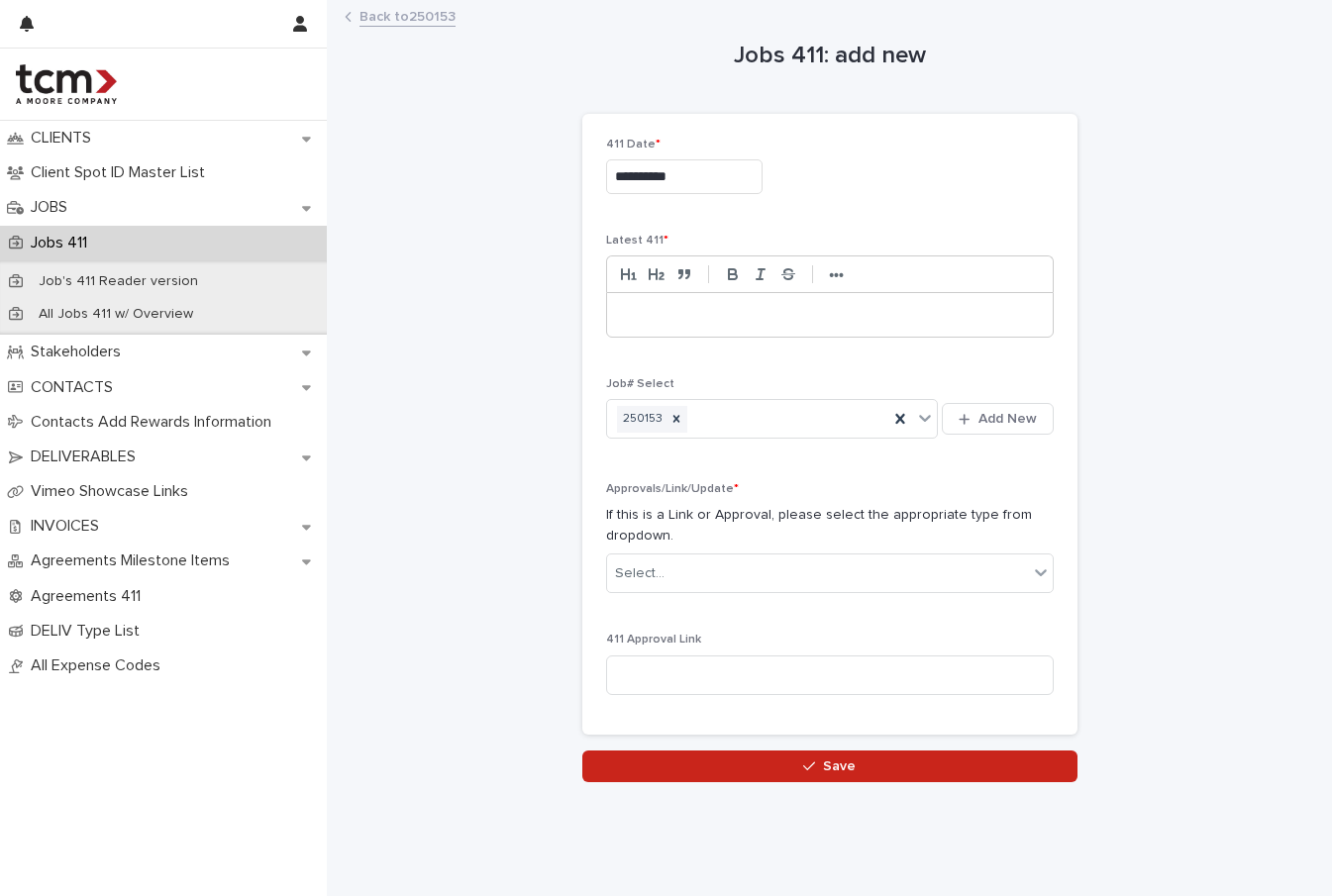 click at bounding box center (830, 315) 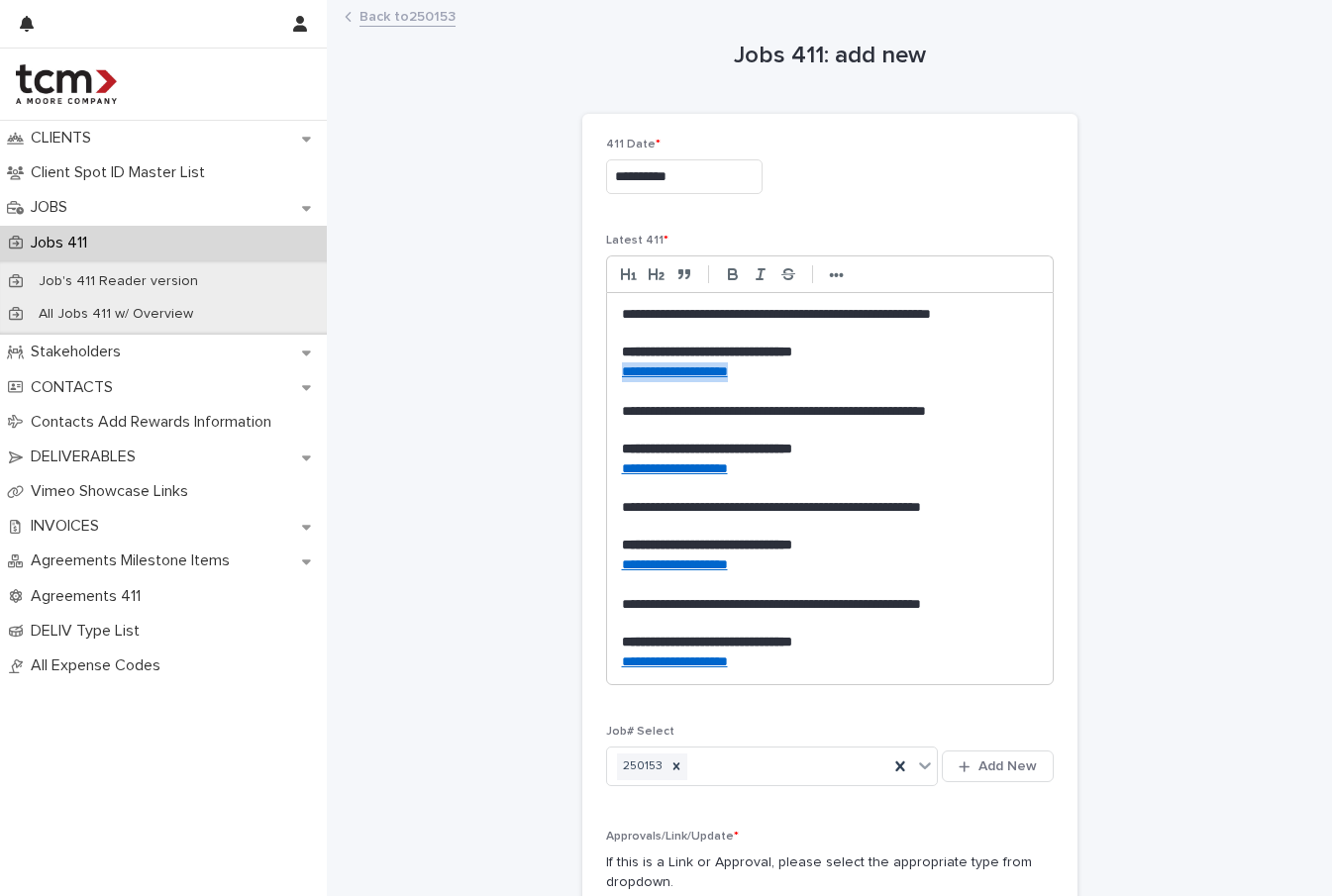 drag, startPoint x: 797, startPoint y: 370, endPoint x: 591, endPoint y: 363, distance: 206.1189 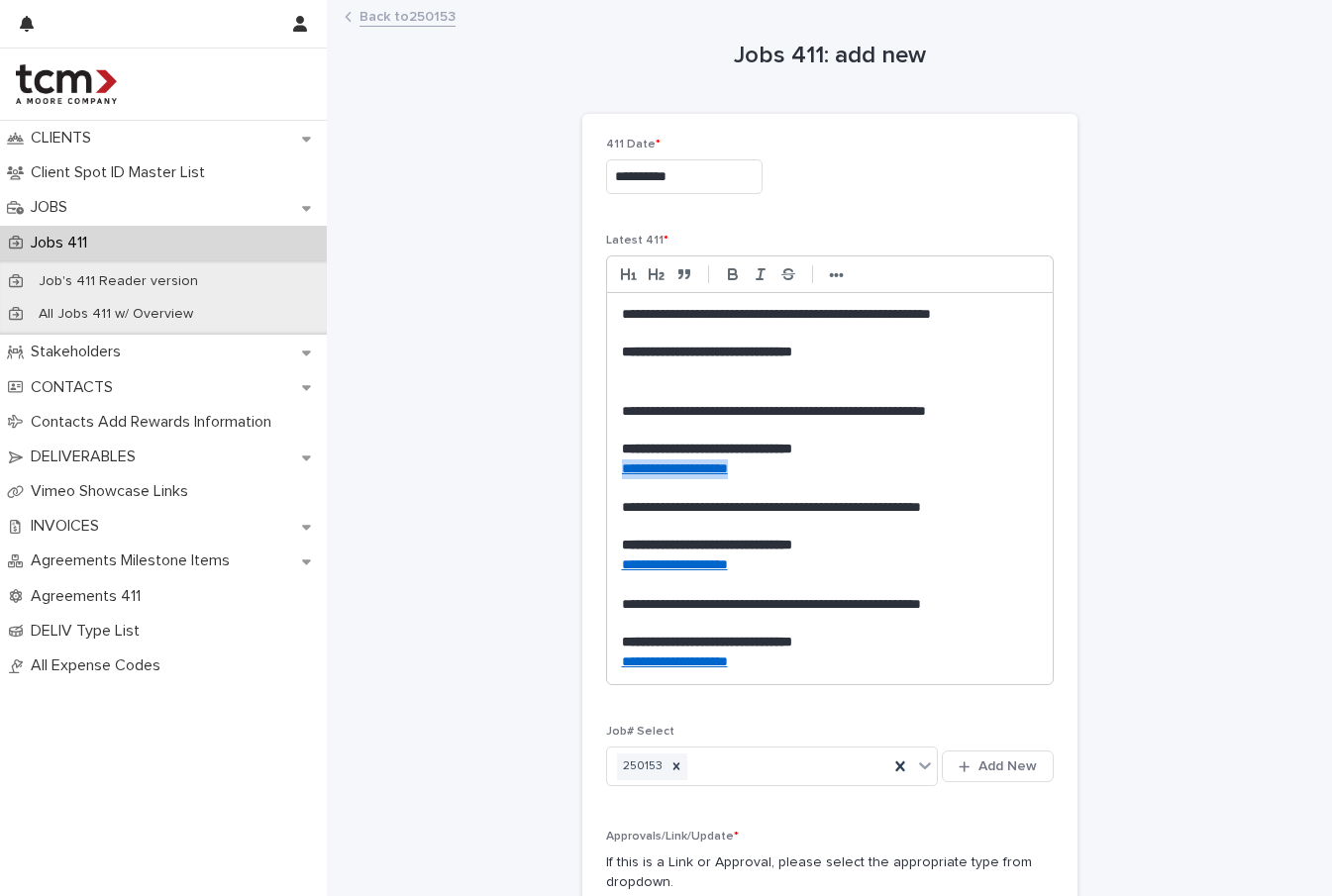 drag, startPoint x: 745, startPoint y: 460, endPoint x: 603, endPoint y: 462, distance: 142.01408 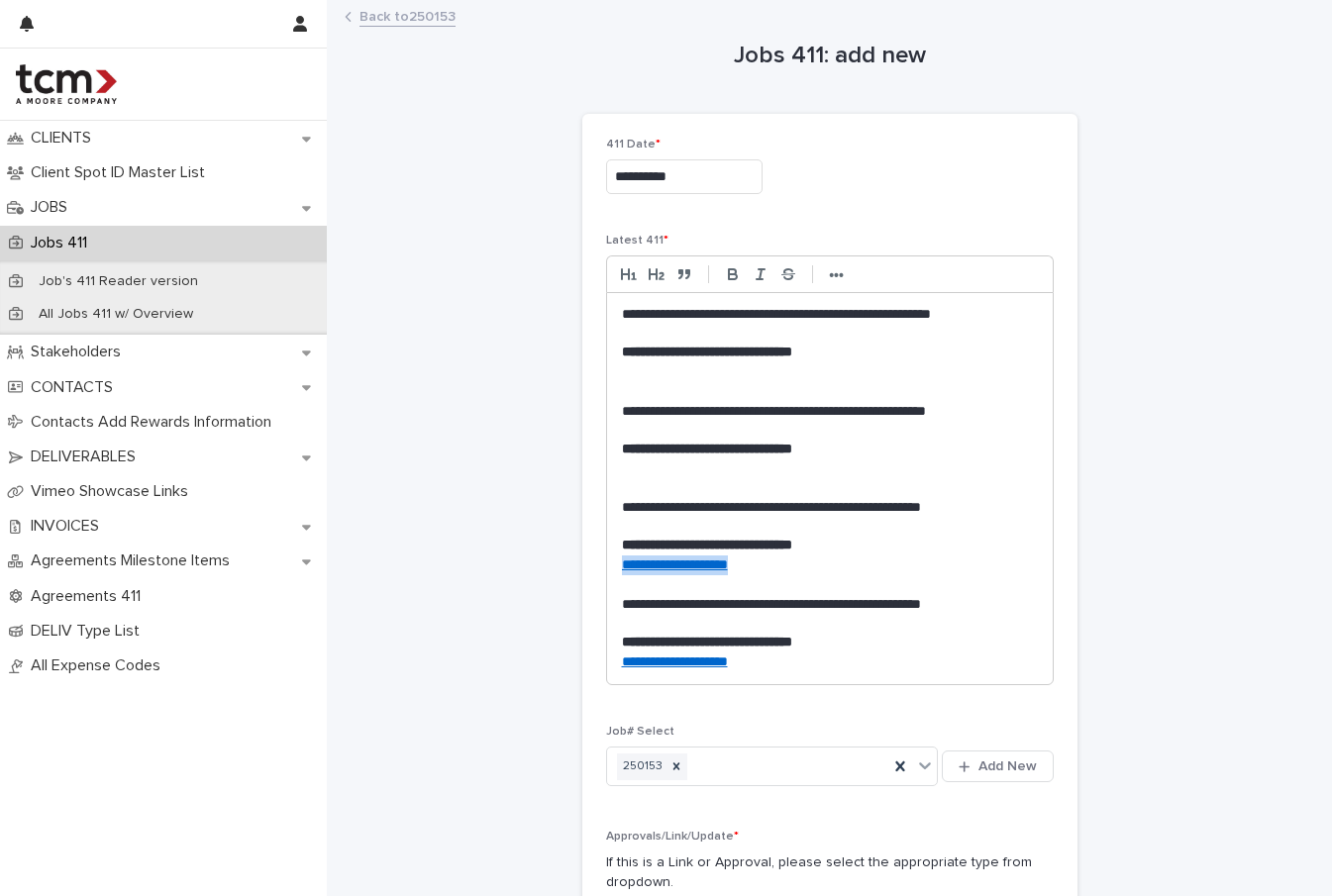 drag, startPoint x: 725, startPoint y: 560, endPoint x: 608, endPoint y: 558, distance: 117.017093 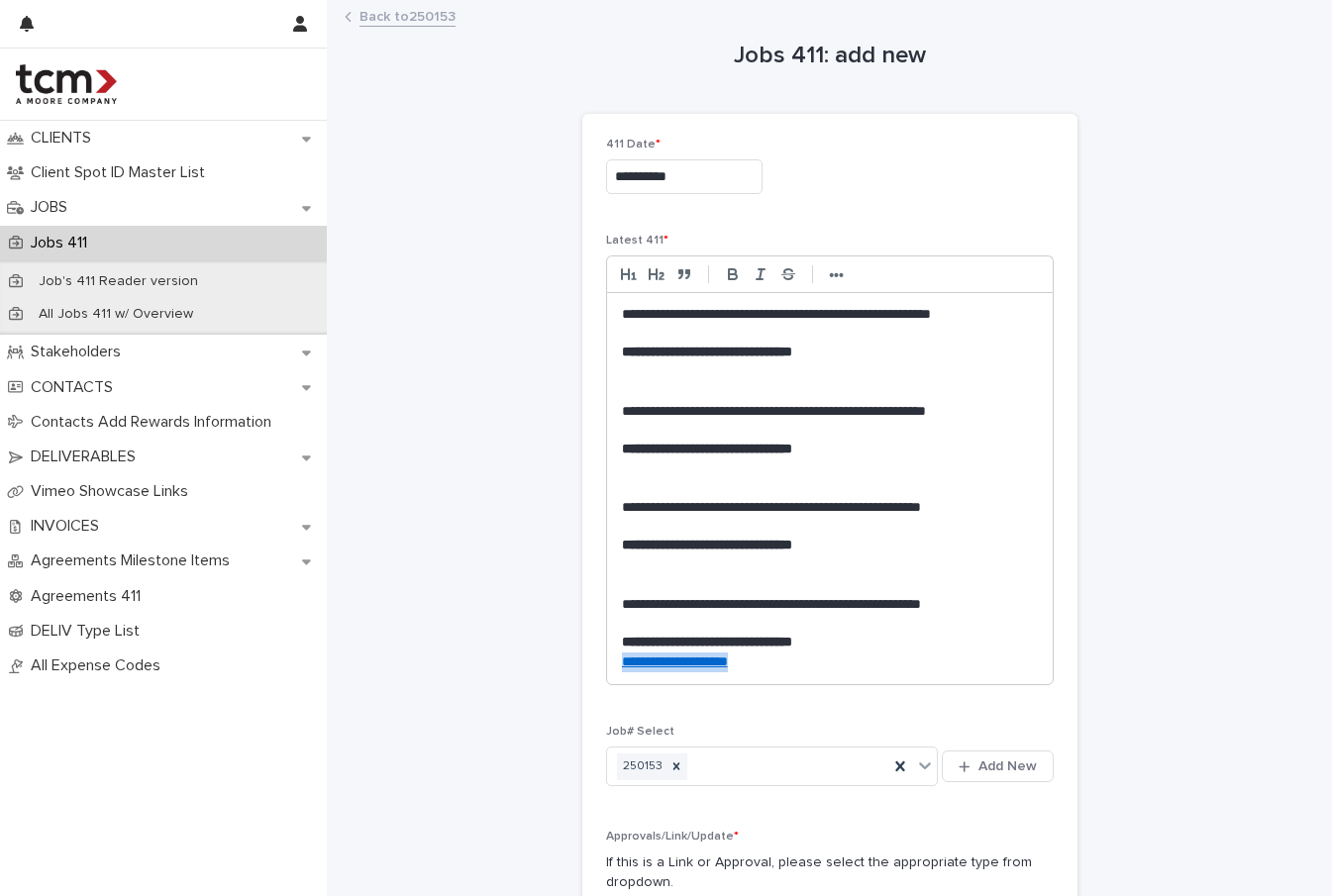 drag, startPoint x: 760, startPoint y: 649, endPoint x: 593, endPoint y: 651, distance: 167.012 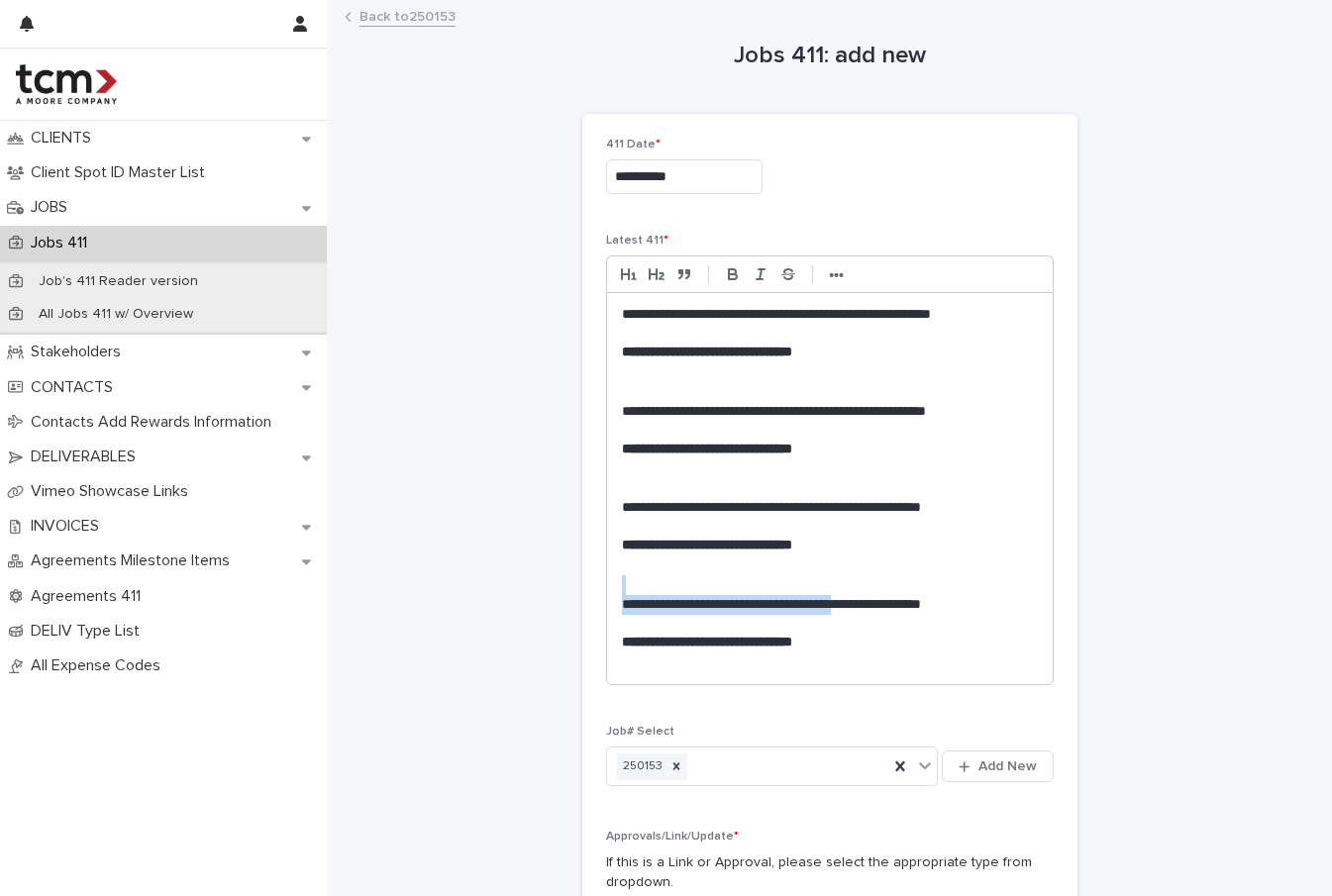 drag, startPoint x: 912, startPoint y: 593, endPoint x: 625, endPoint y: 576, distance: 287.50304 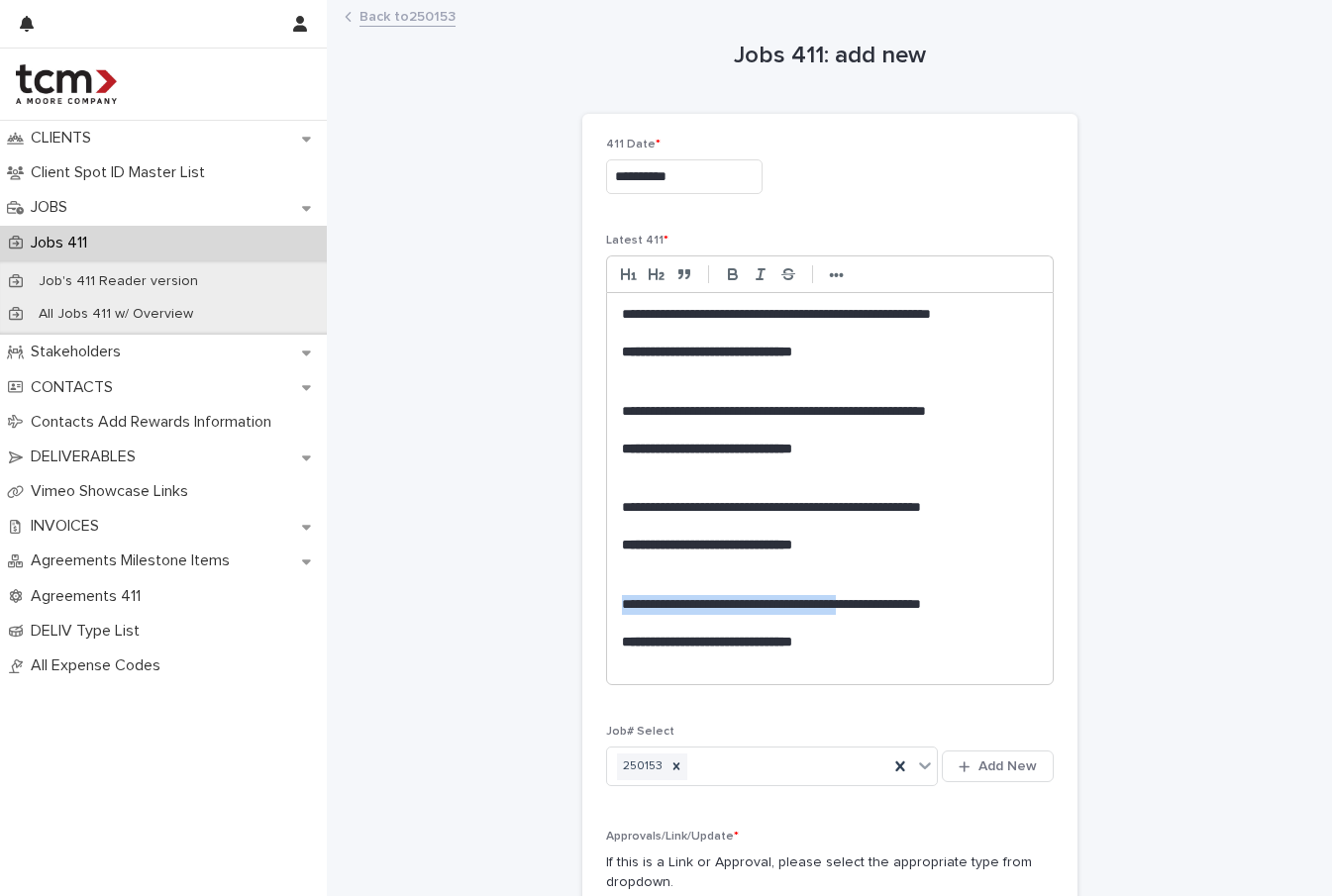 drag, startPoint x: 923, startPoint y: 592, endPoint x: 592, endPoint y: 588, distance: 331.02417 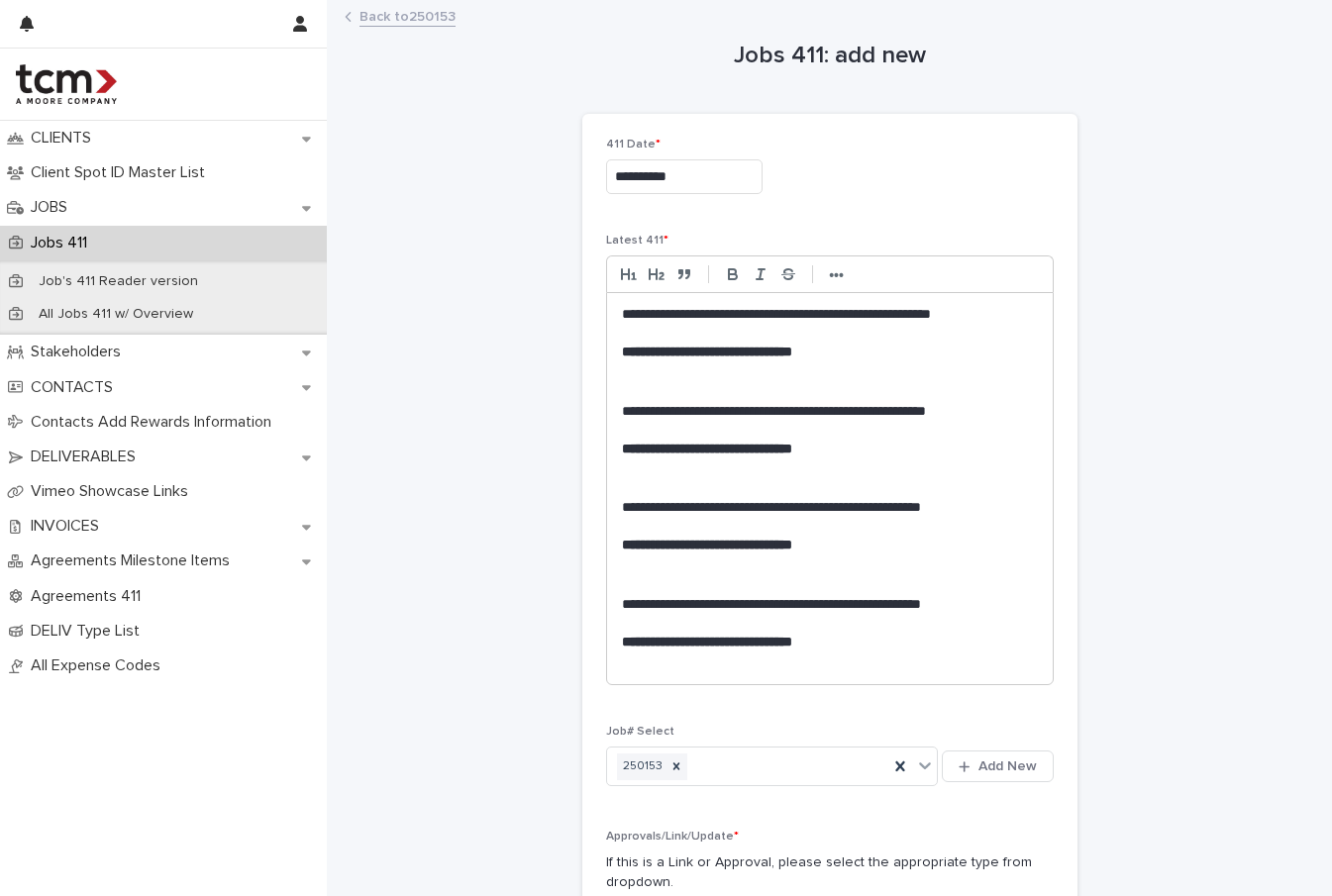 scroll, scrollTop: 10, scrollLeft: 0, axis: vertical 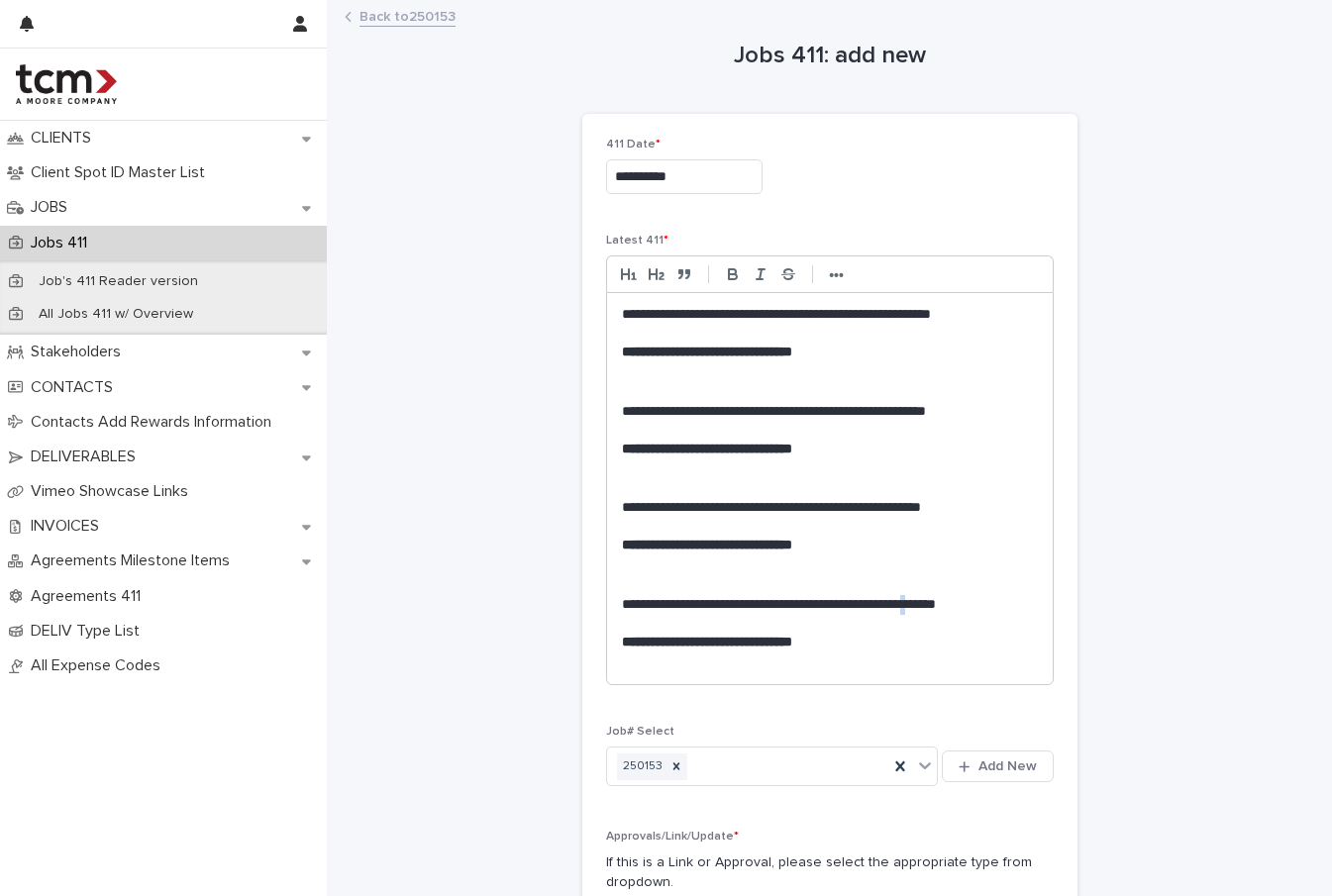 click on "**********" at bounding box center (830, 614) 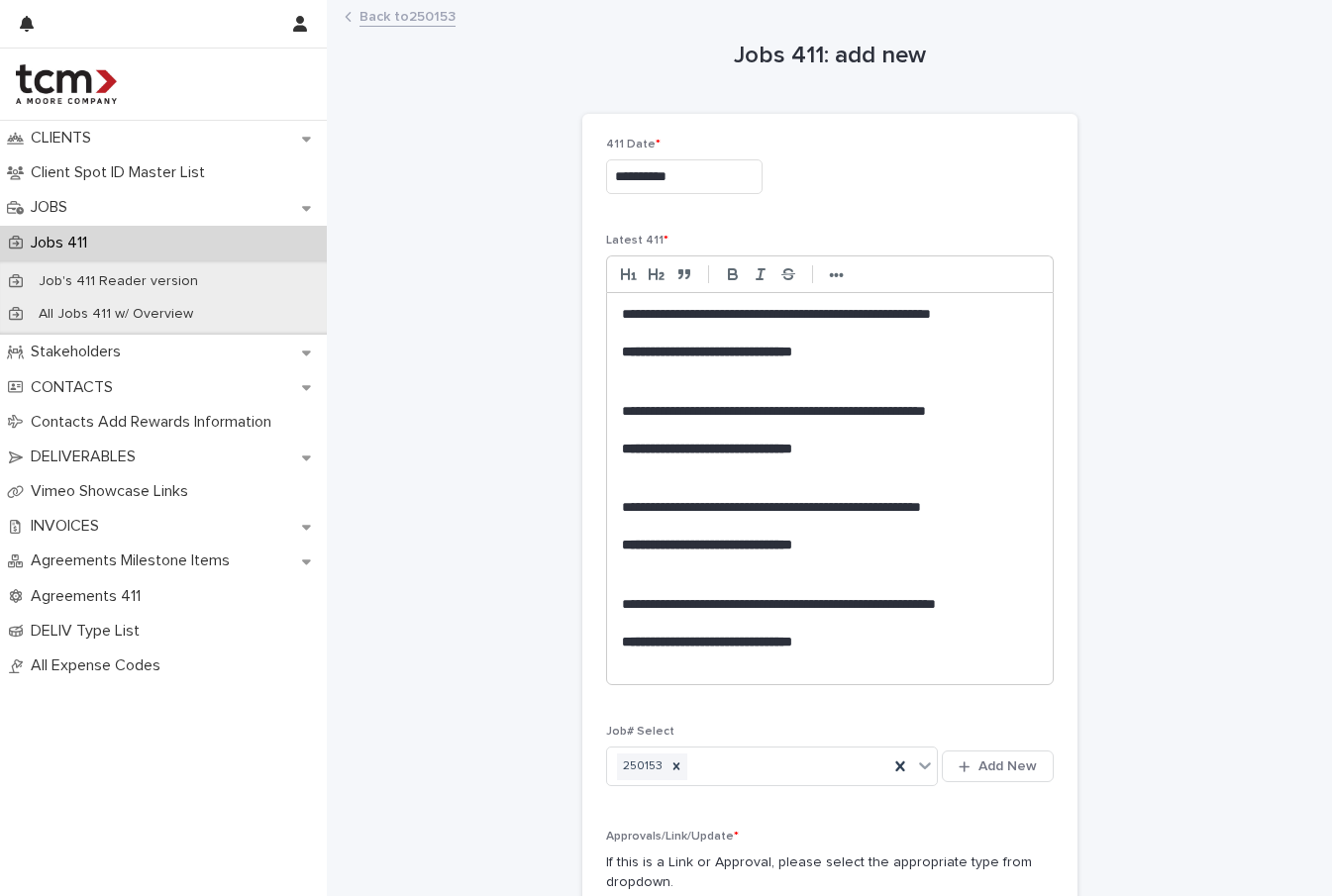 click at bounding box center (830, 565) 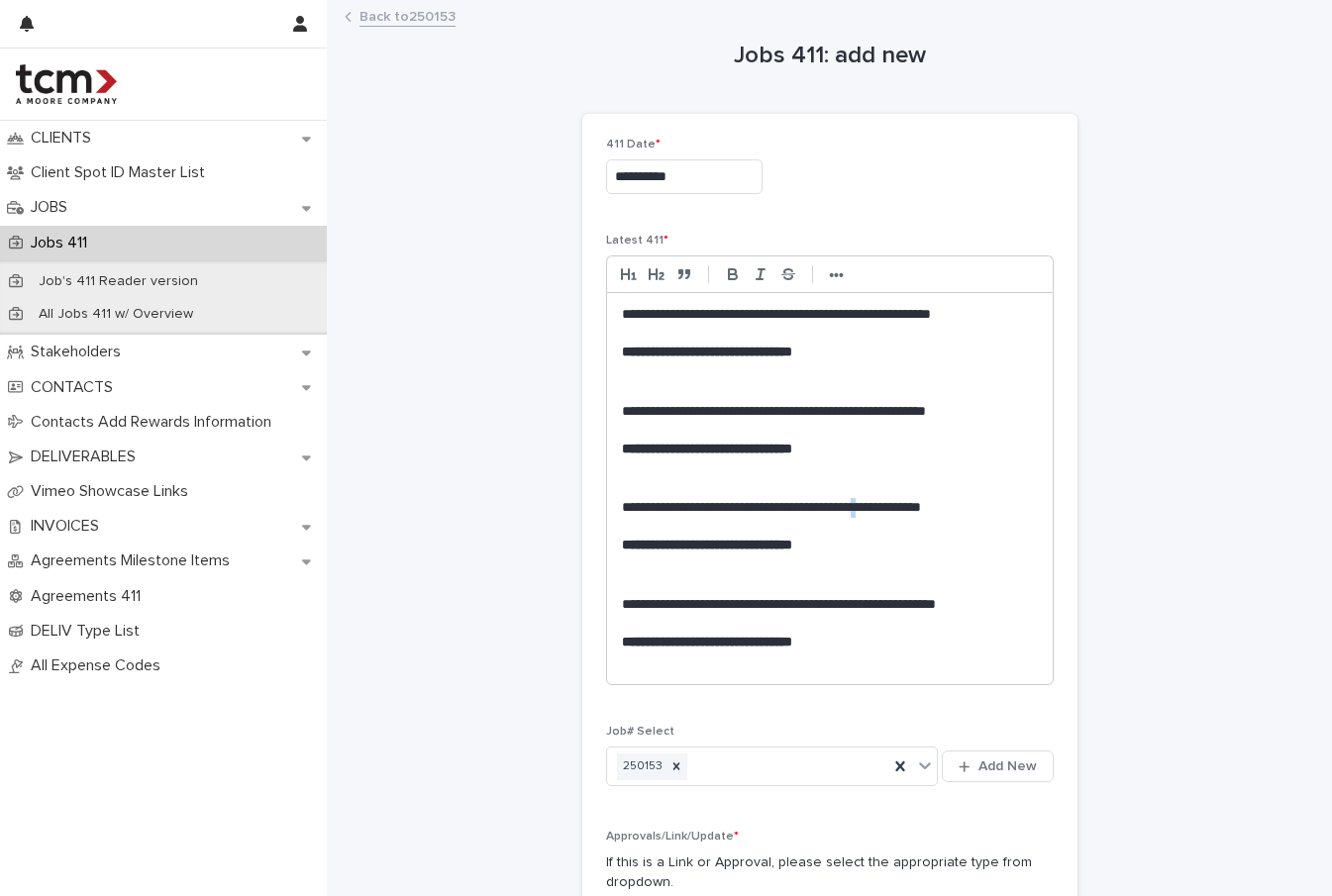 click on "**********" at bounding box center [830, 517] 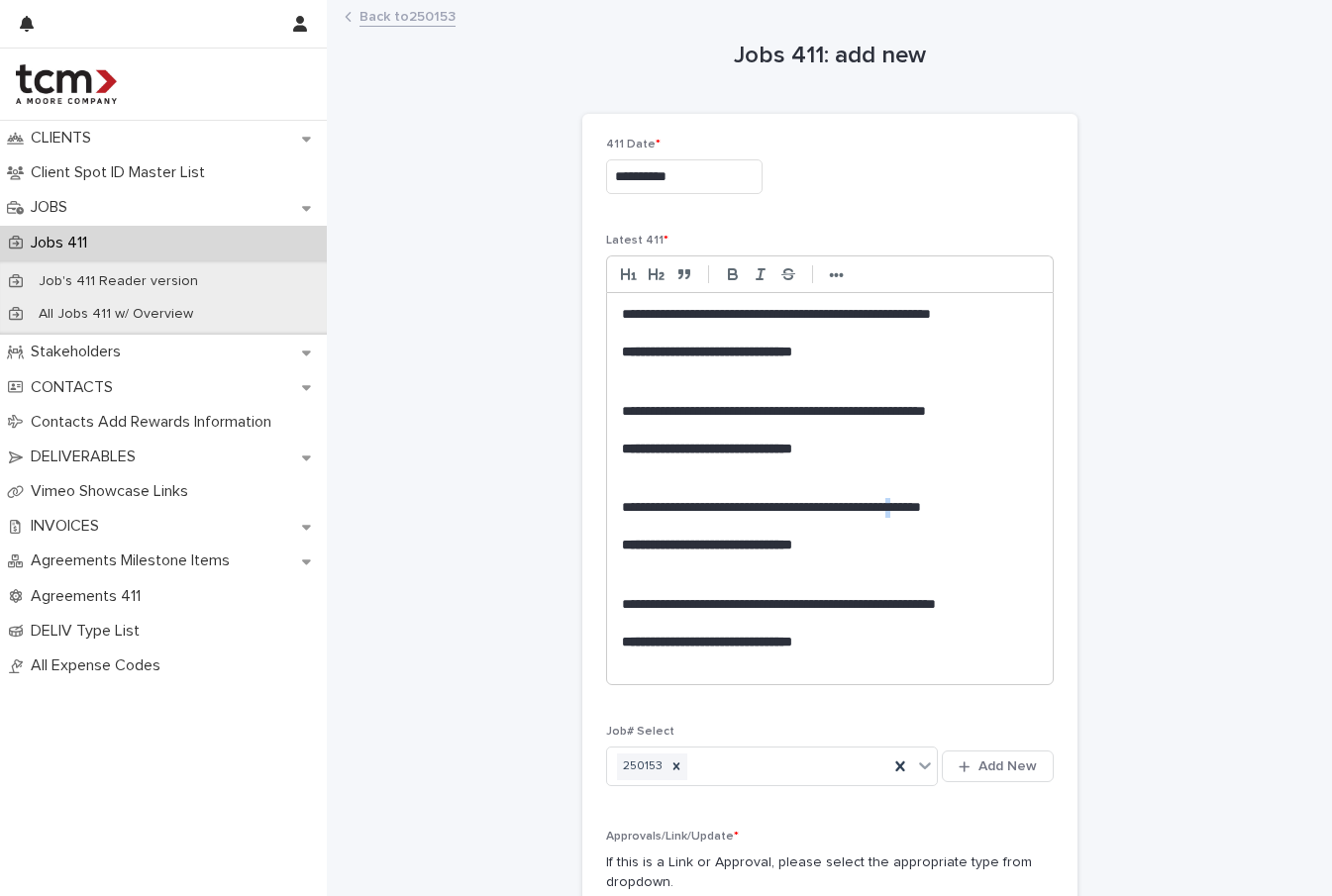click on "**********" at bounding box center (830, 517) 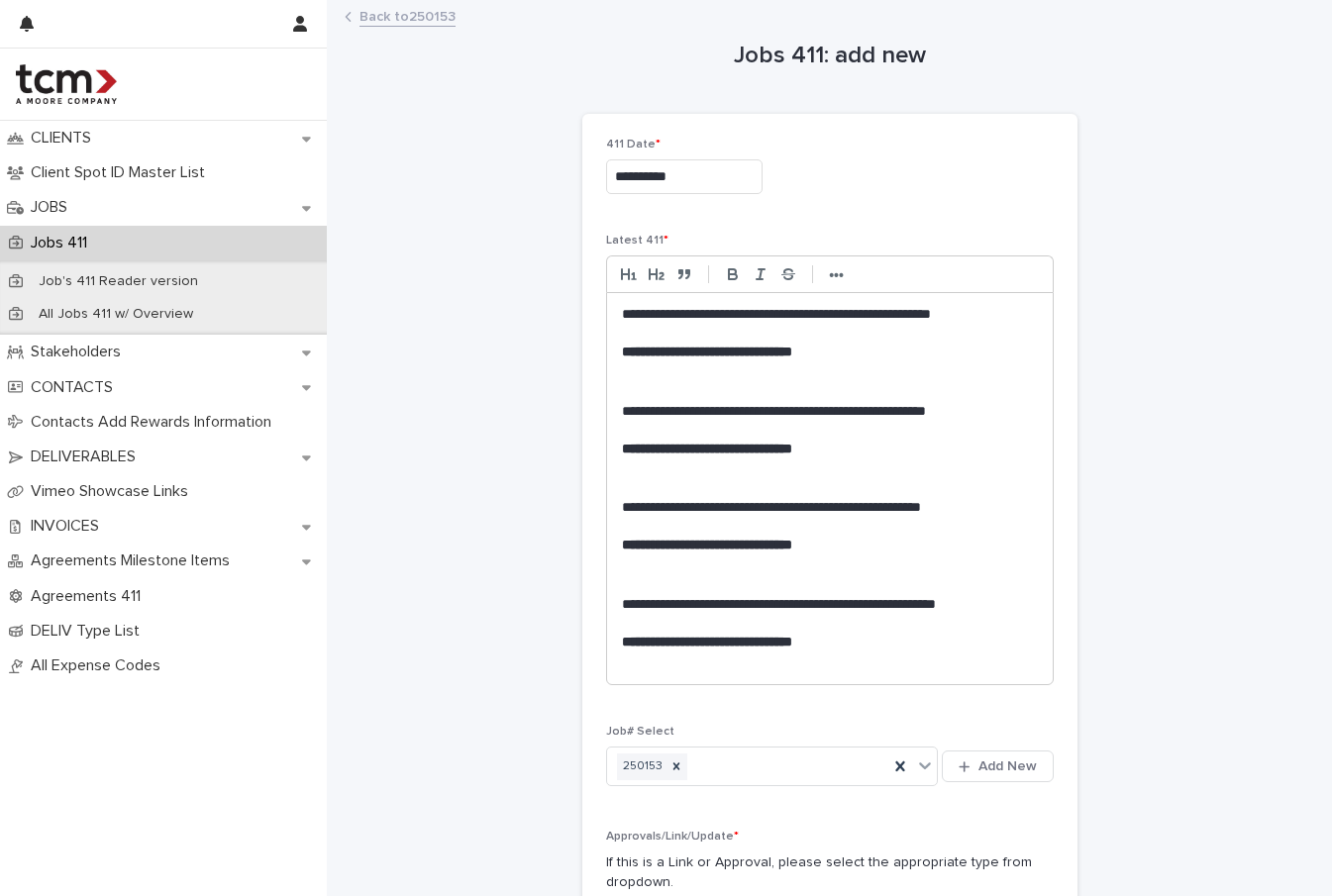click on "**********" at bounding box center (830, 421) 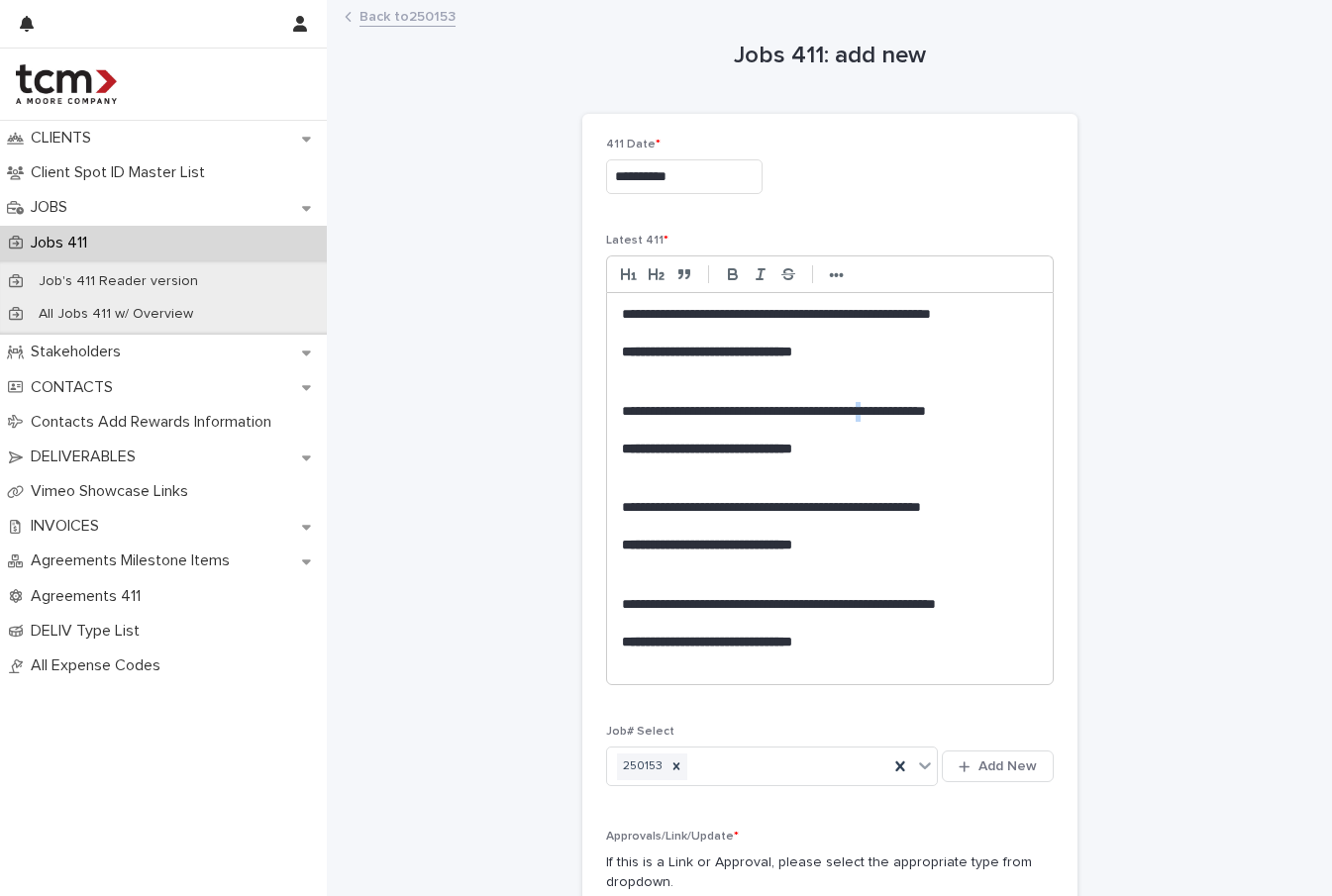 click on "**********" at bounding box center [830, 421] 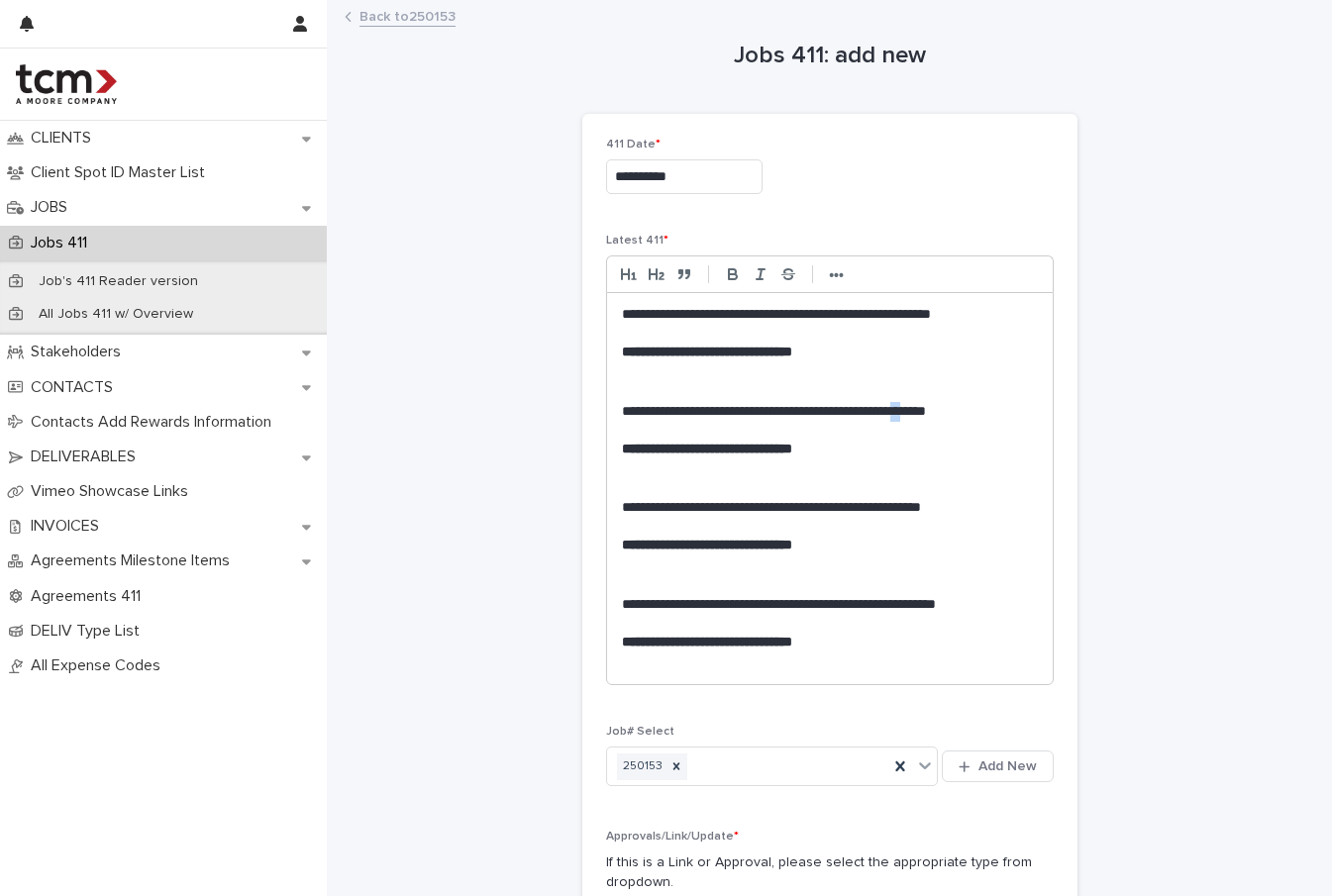 drag, startPoint x: 644, startPoint y: 427, endPoint x: 654, endPoint y: 425, distance: 10.198039 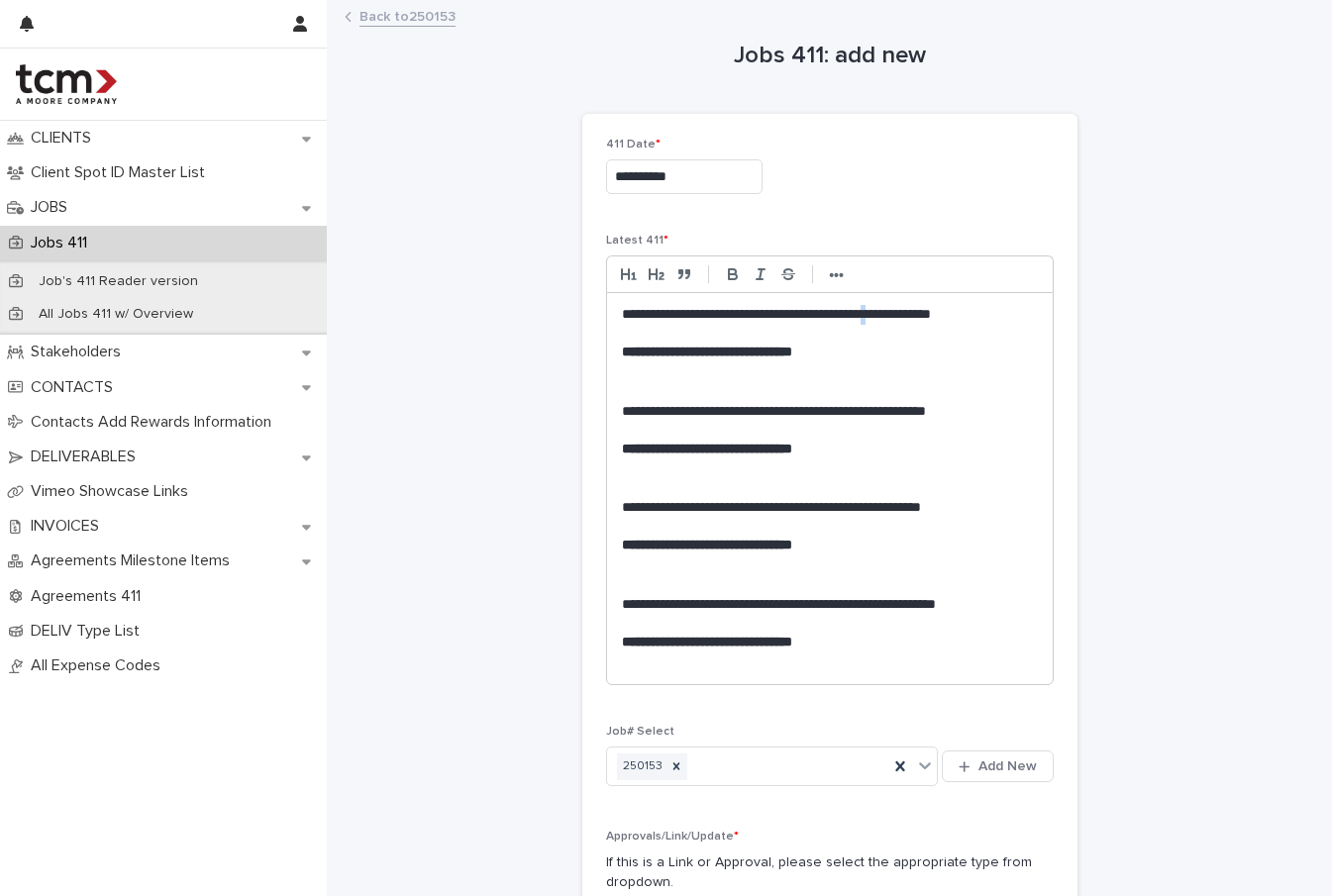 click on "**********" at bounding box center [830, 324] 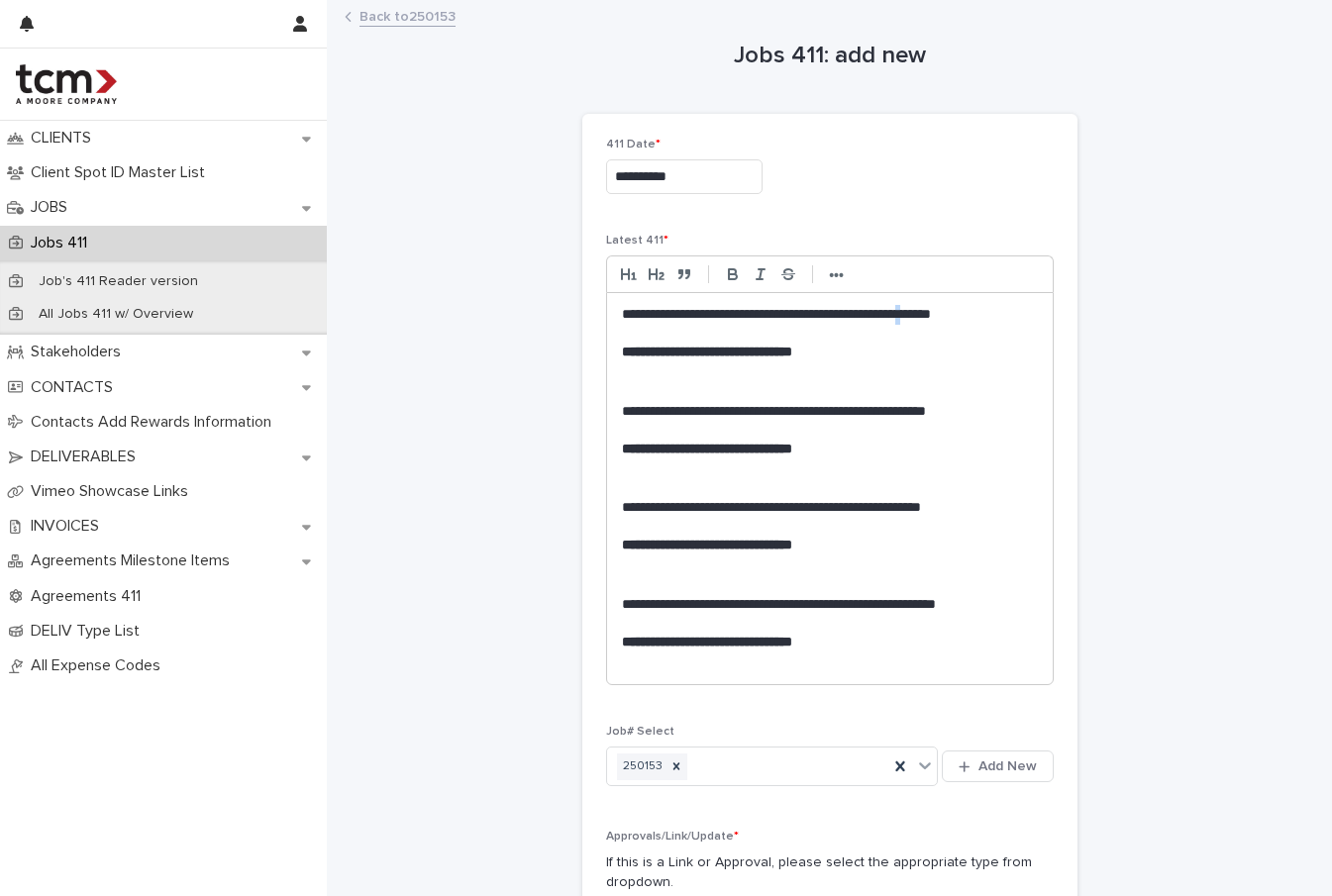 click on "**********" at bounding box center (830, 324) 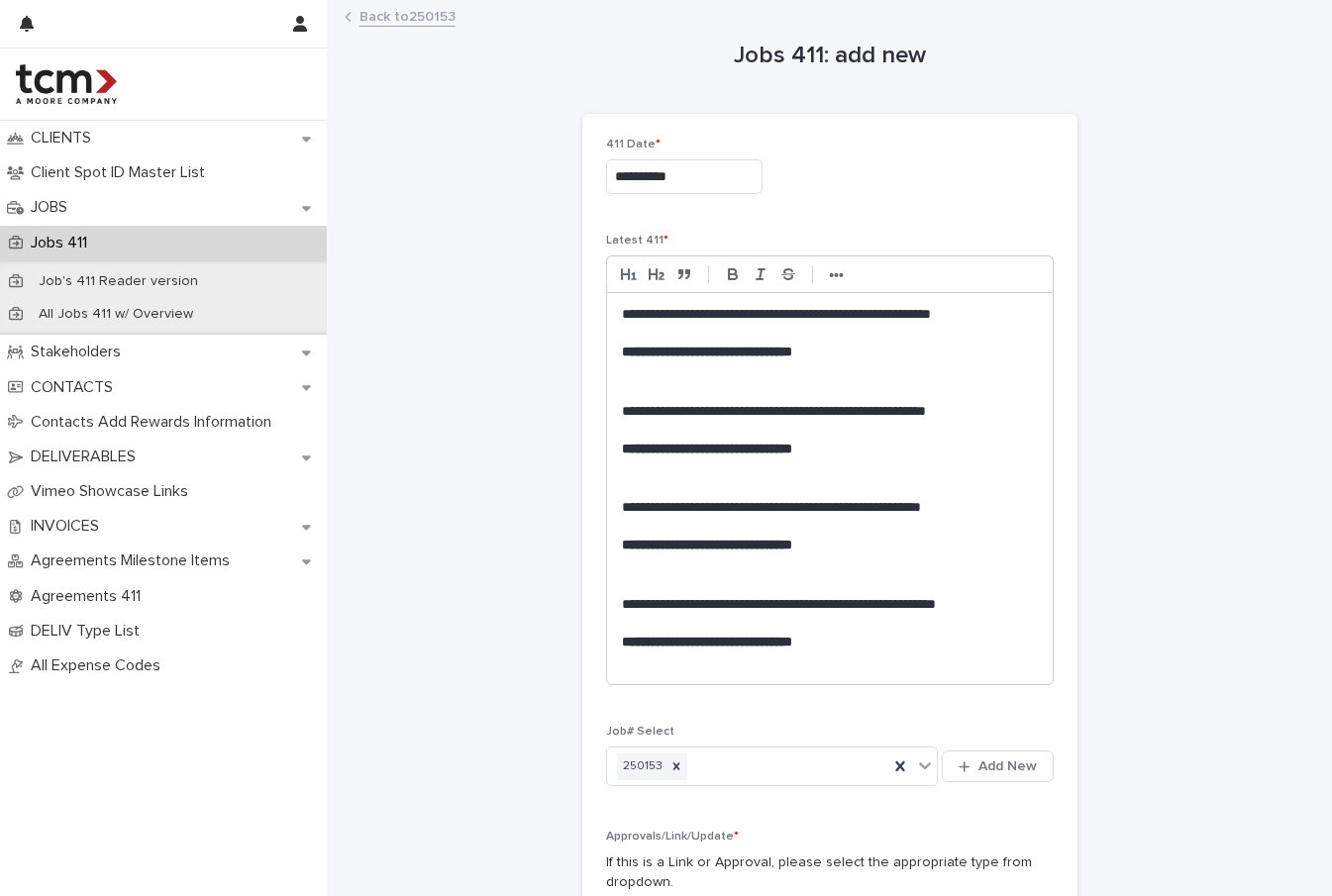 click at bounding box center (830, 662) 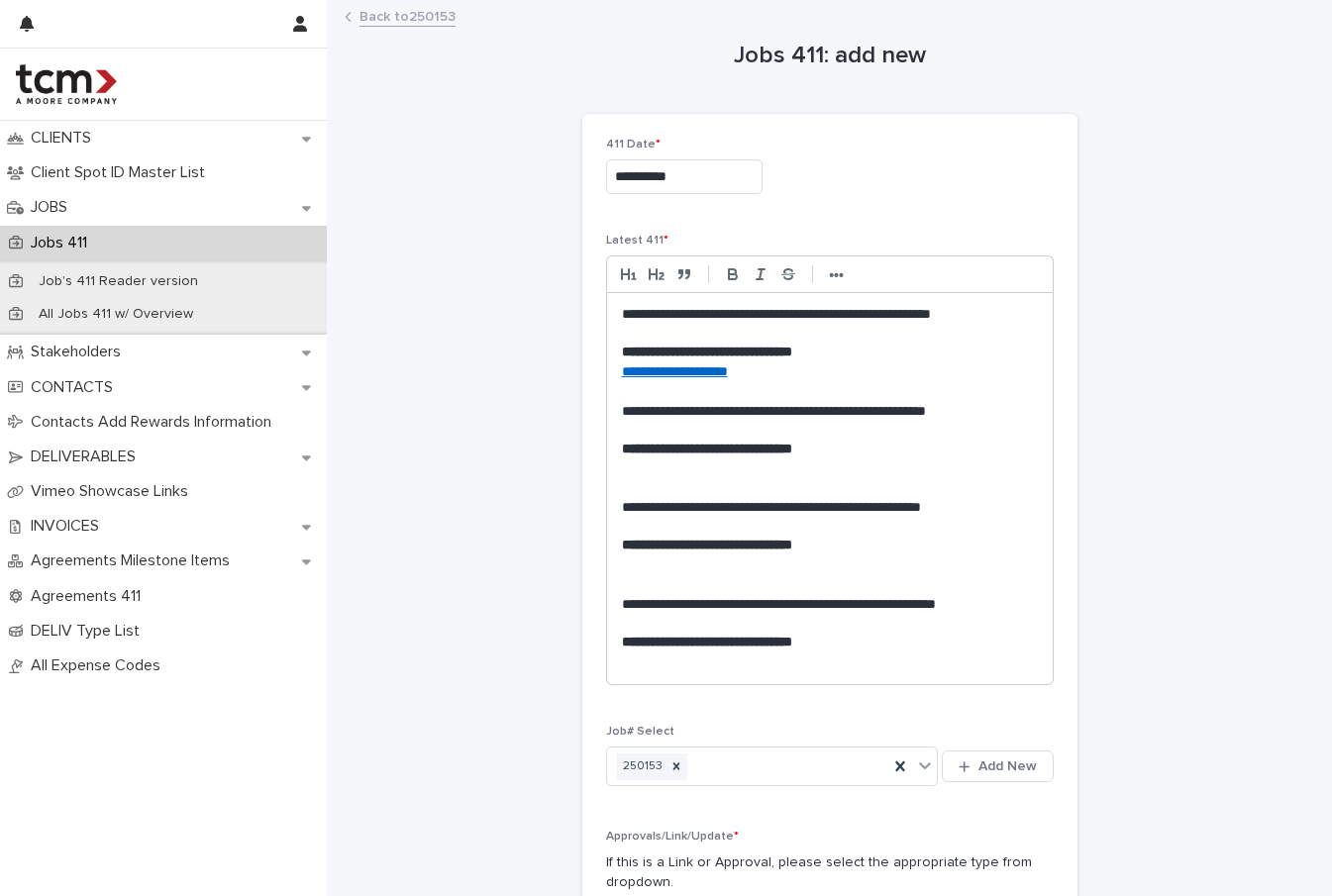 click at bounding box center [830, 469] 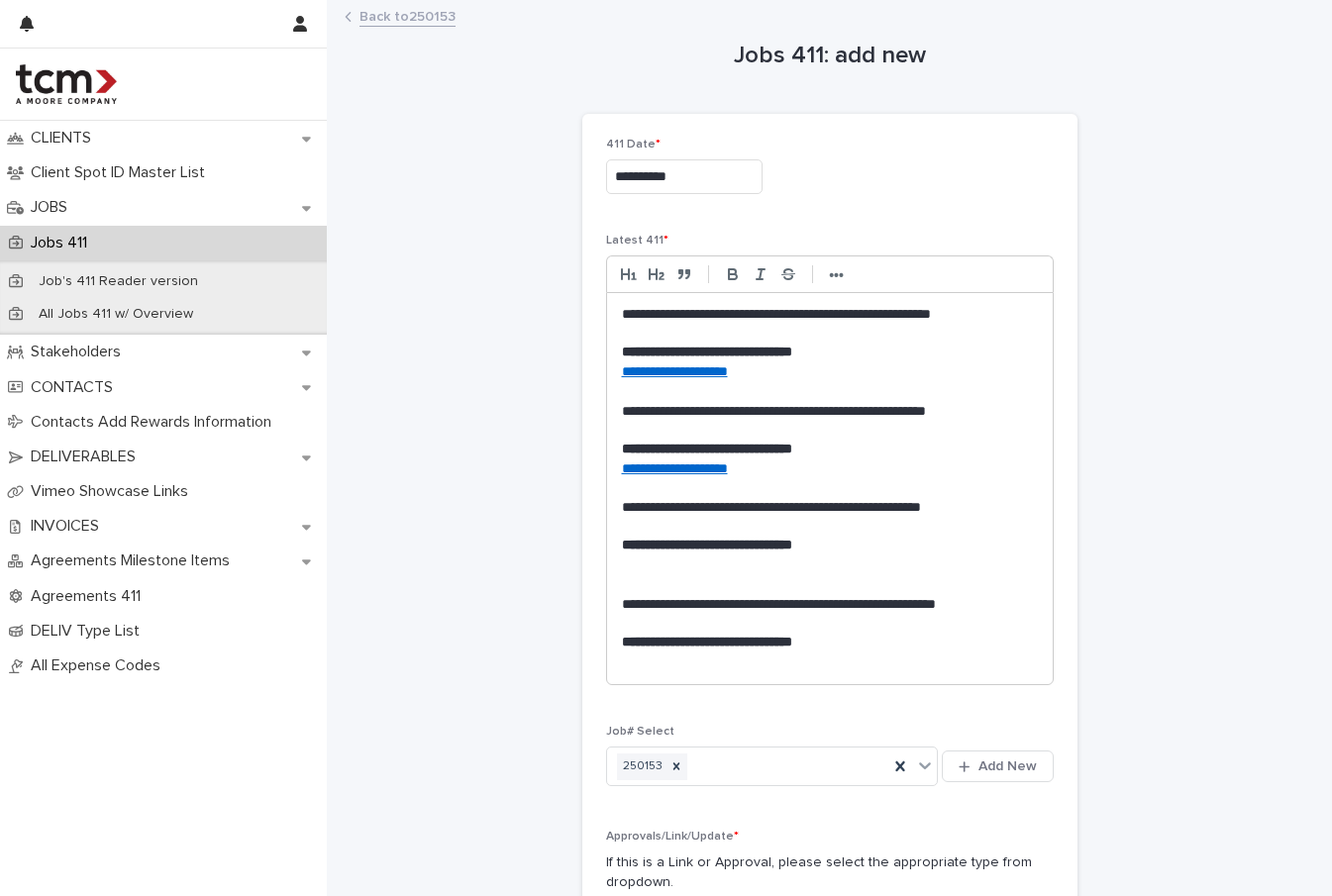 click at bounding box center (830, 565) 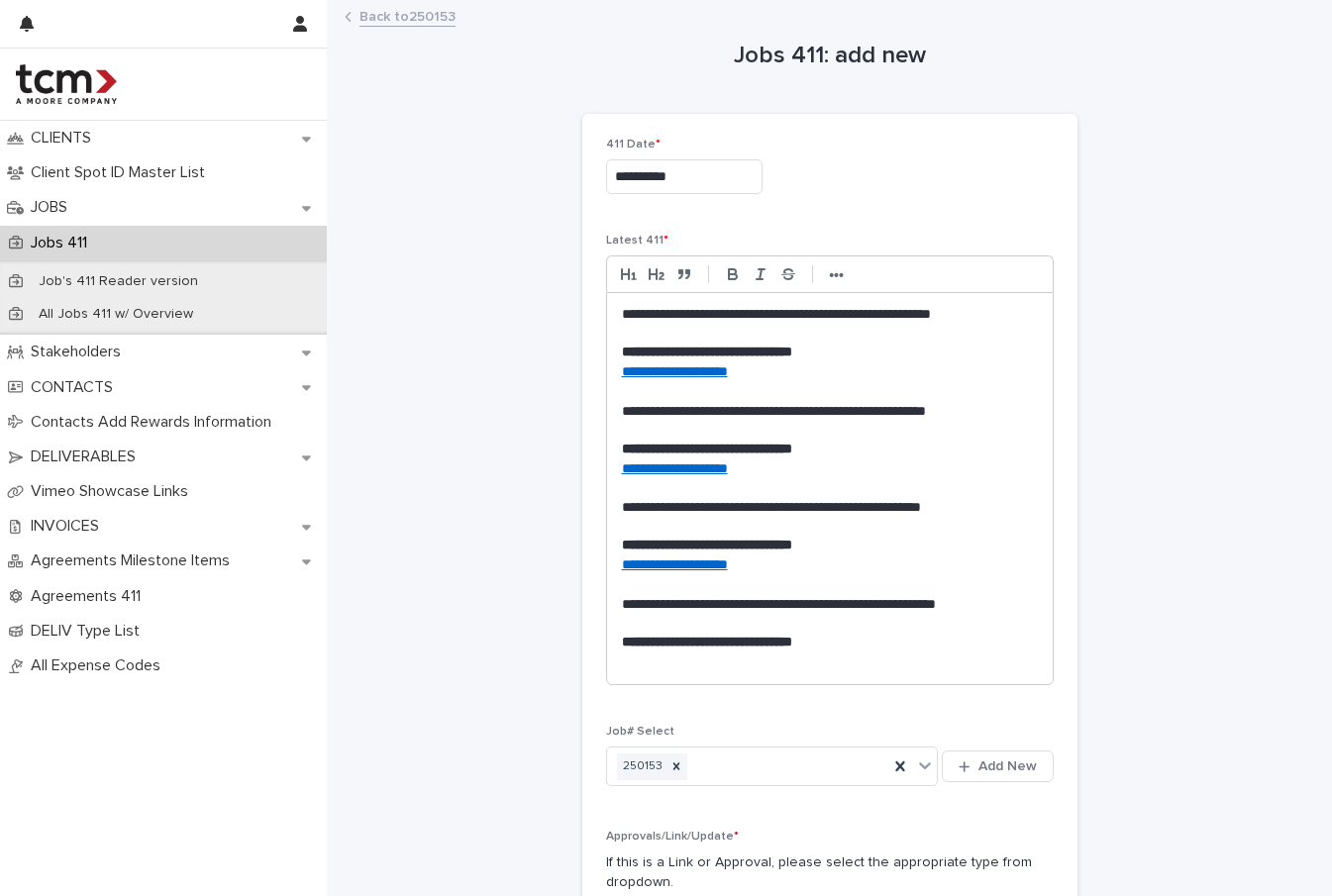 click at bounding box center [830, 662] 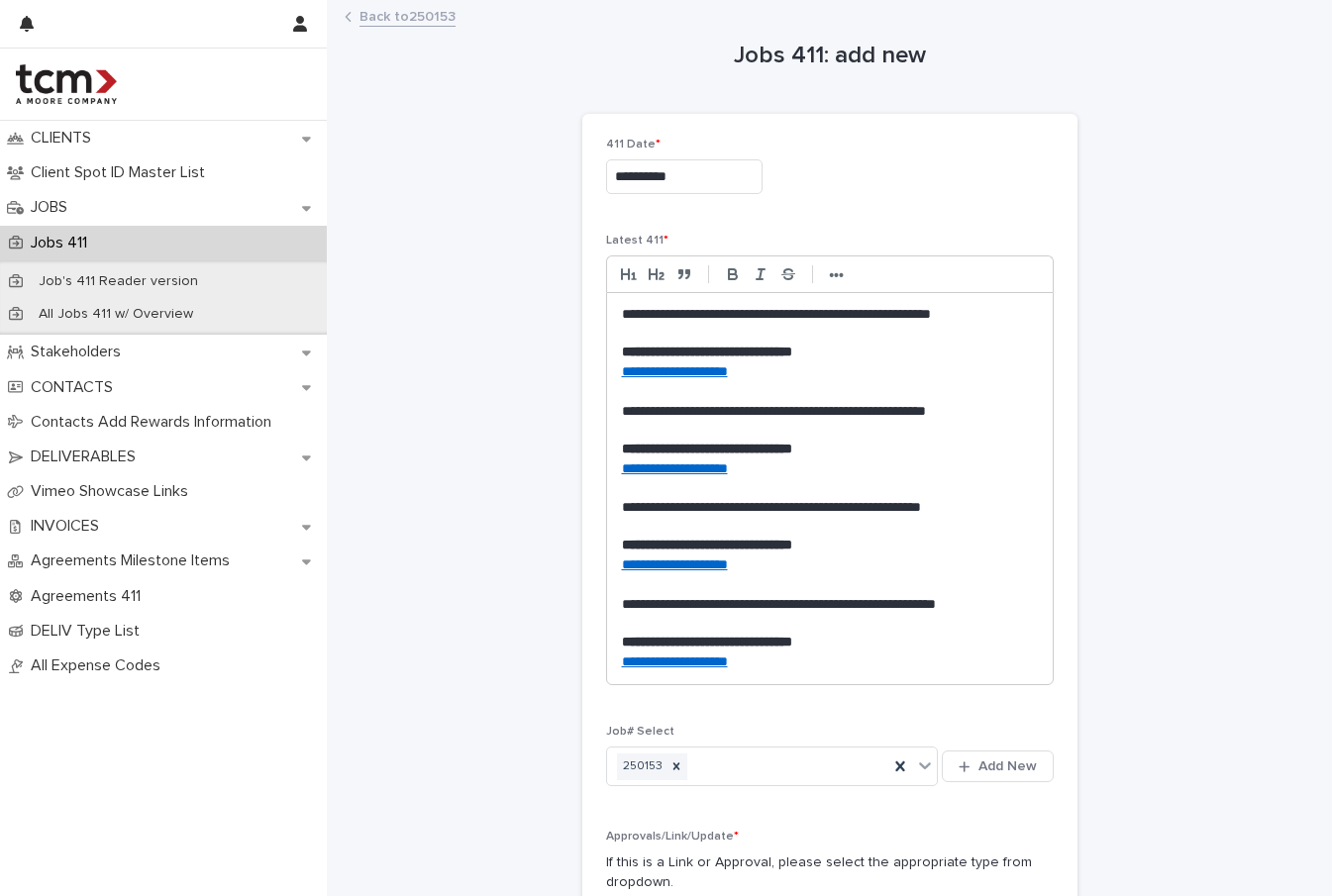 scroll, scrollTop: 10, scrollLeft: 1, axis: both 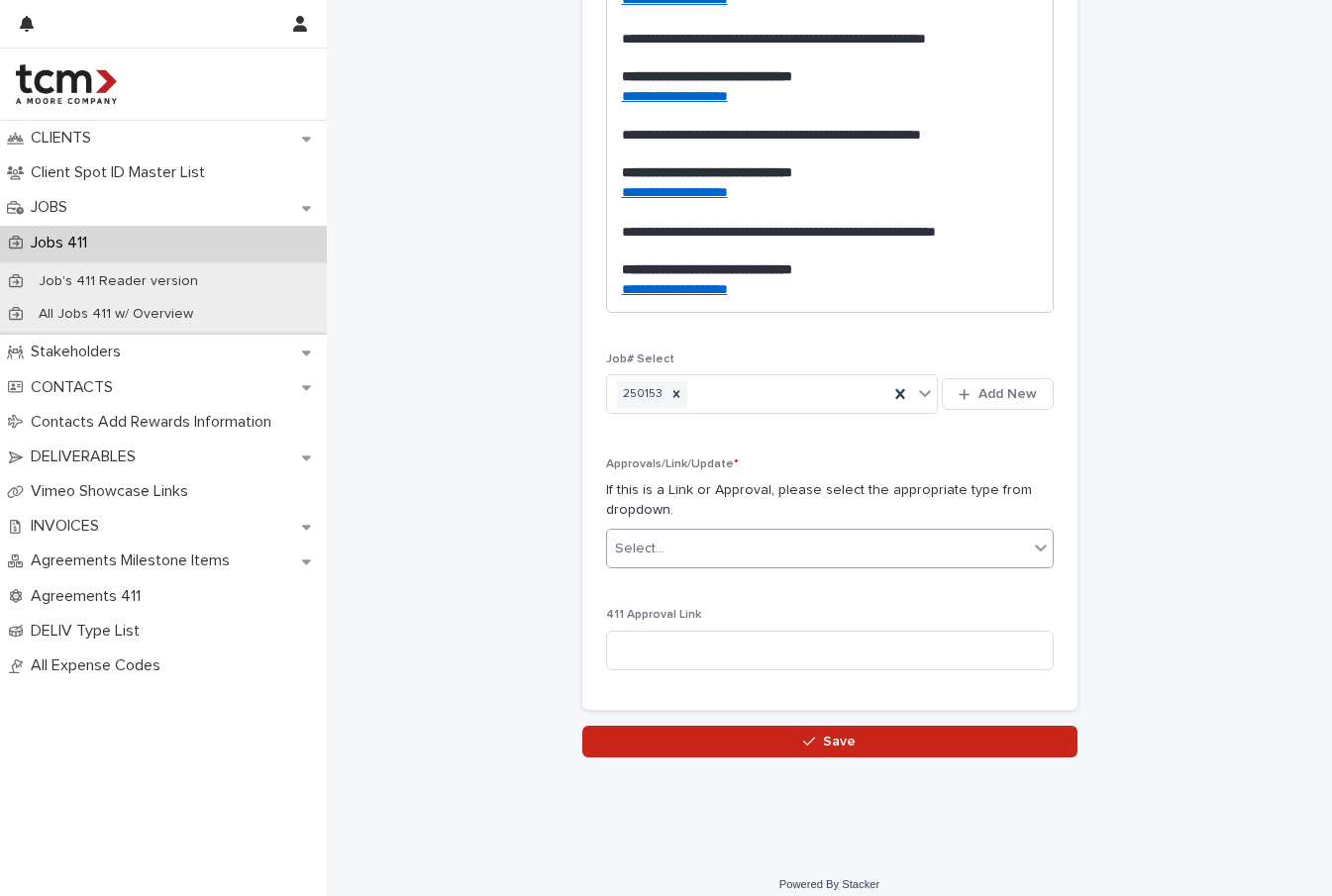 click on "Select..." at bounding box center (817, 548) 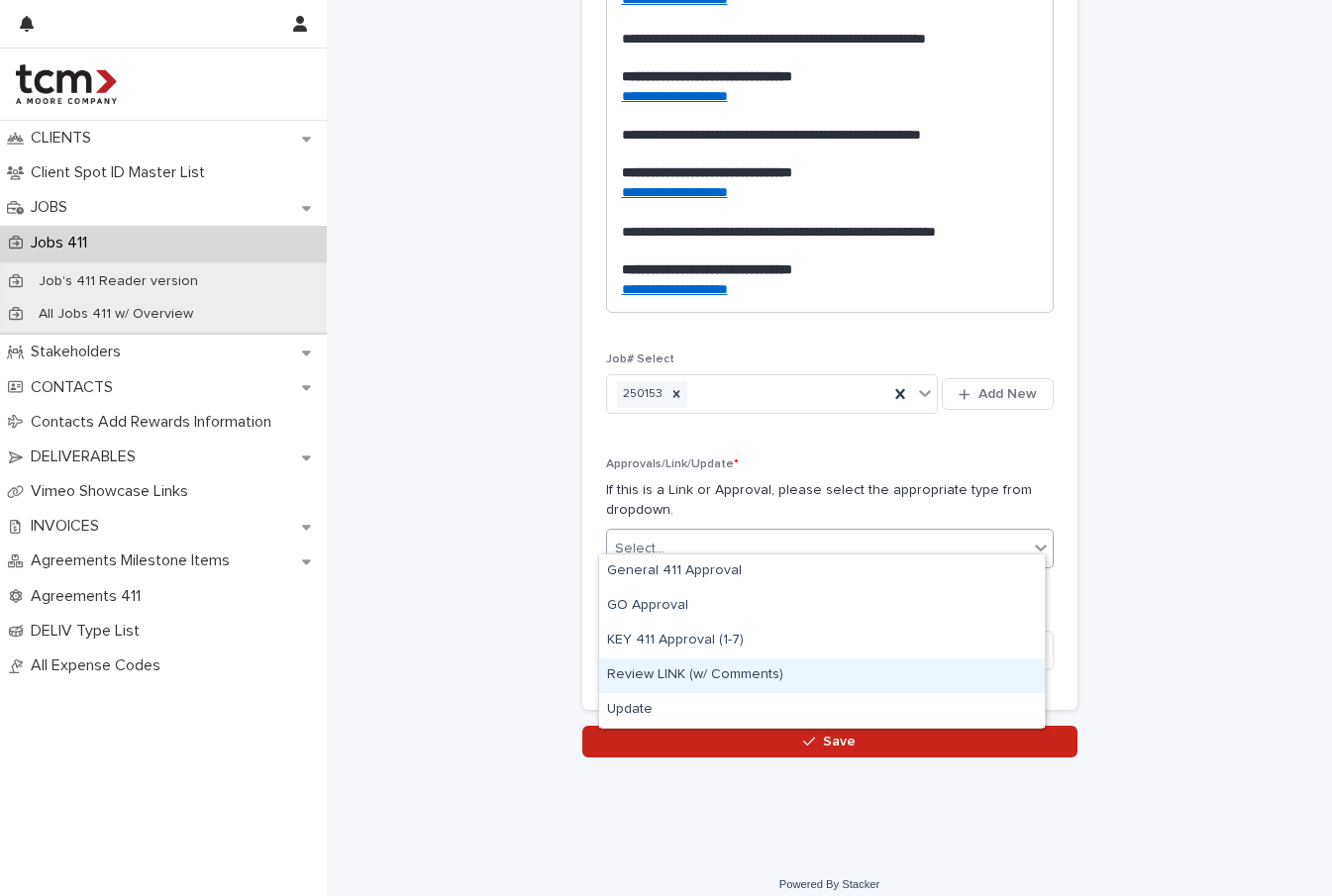 click on "Review LINK (w/ Comments)" at bounding box center [822, 675] 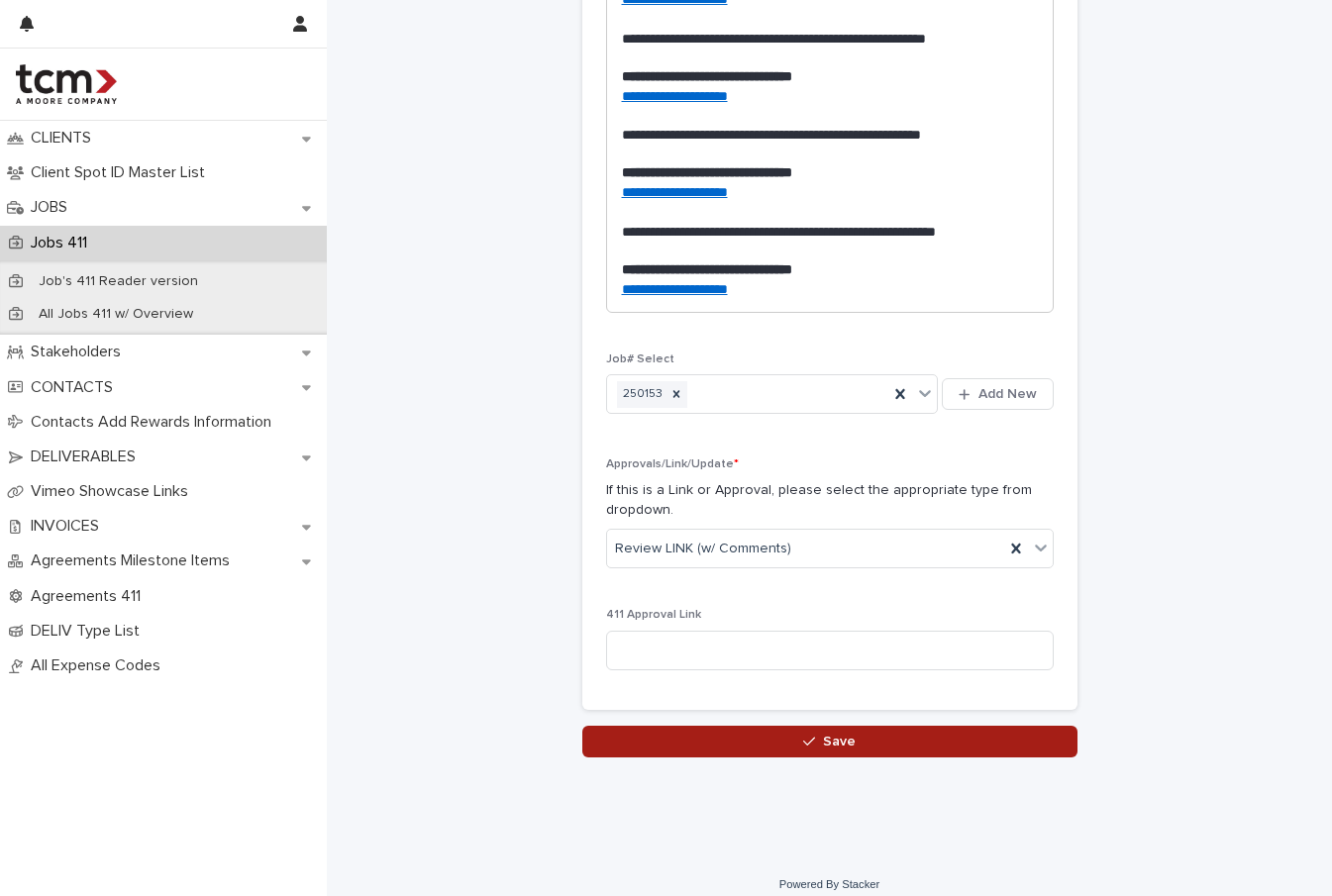click on "Save" at bounding box center (830, 742) 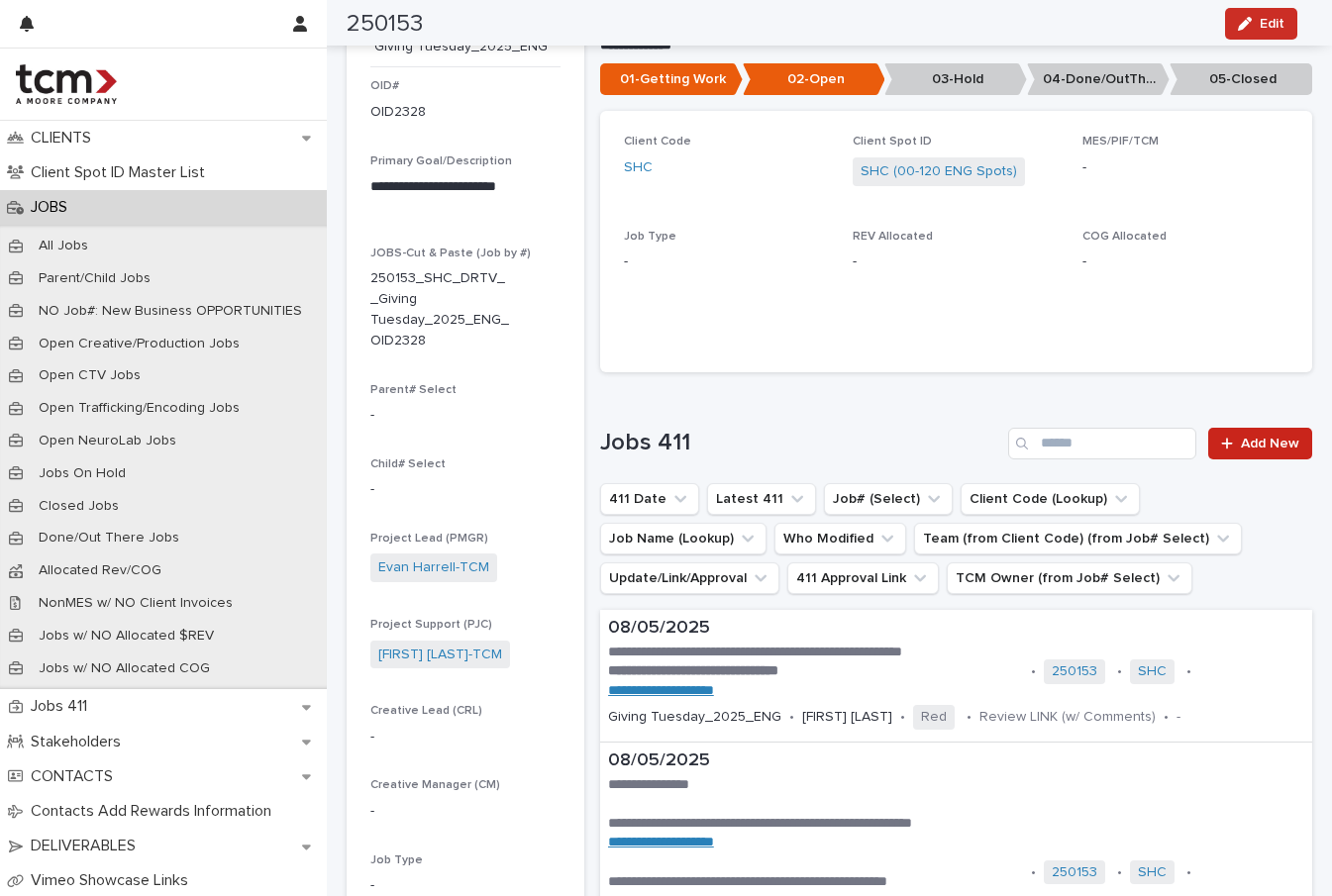 scroll, scrollTop: 0, scrollLeft: 0, axis: both 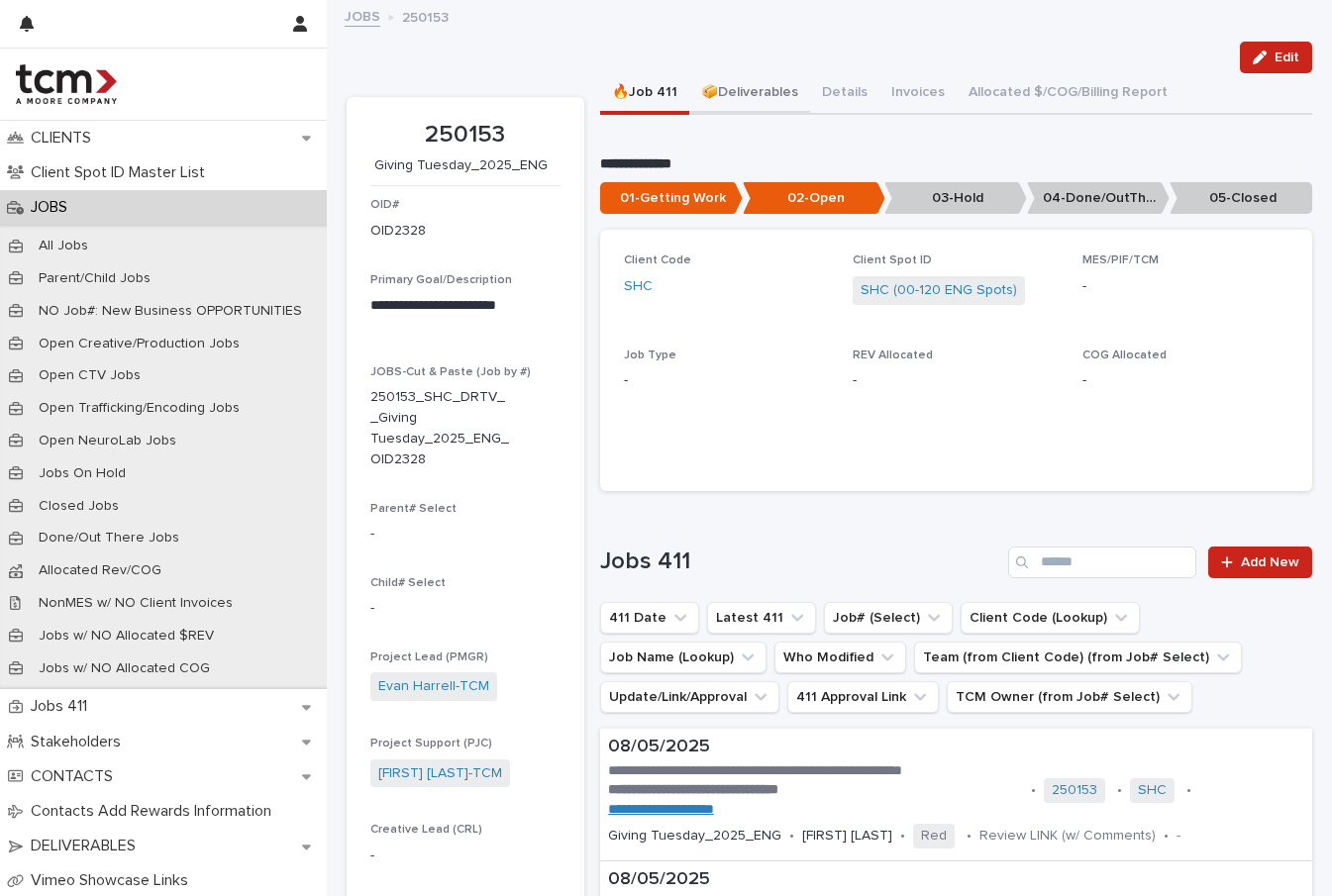 click on "📦Deliverables" at bounding box center [750, 94] 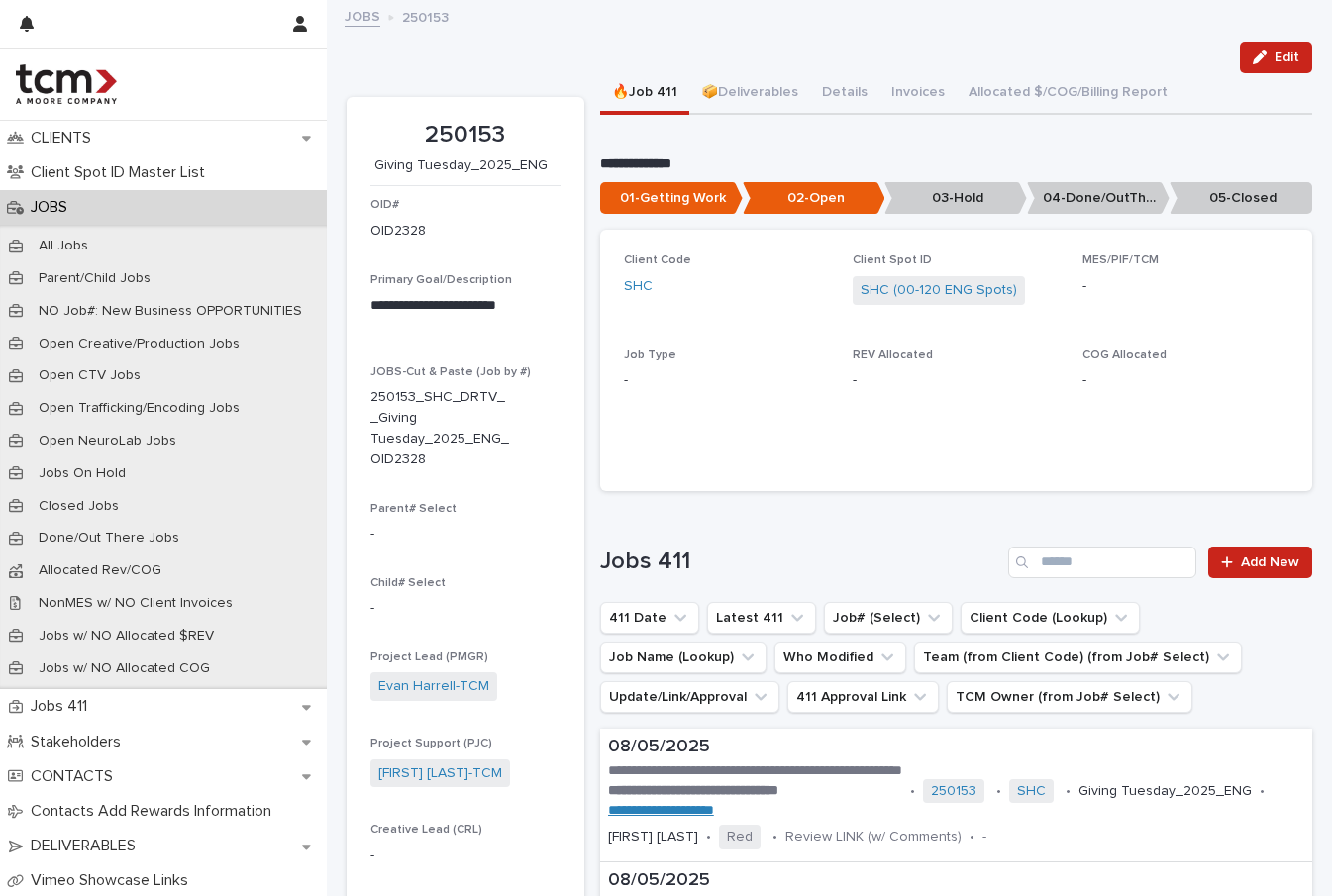 click on "🔥Job 411" at bounding box center [645, 94] 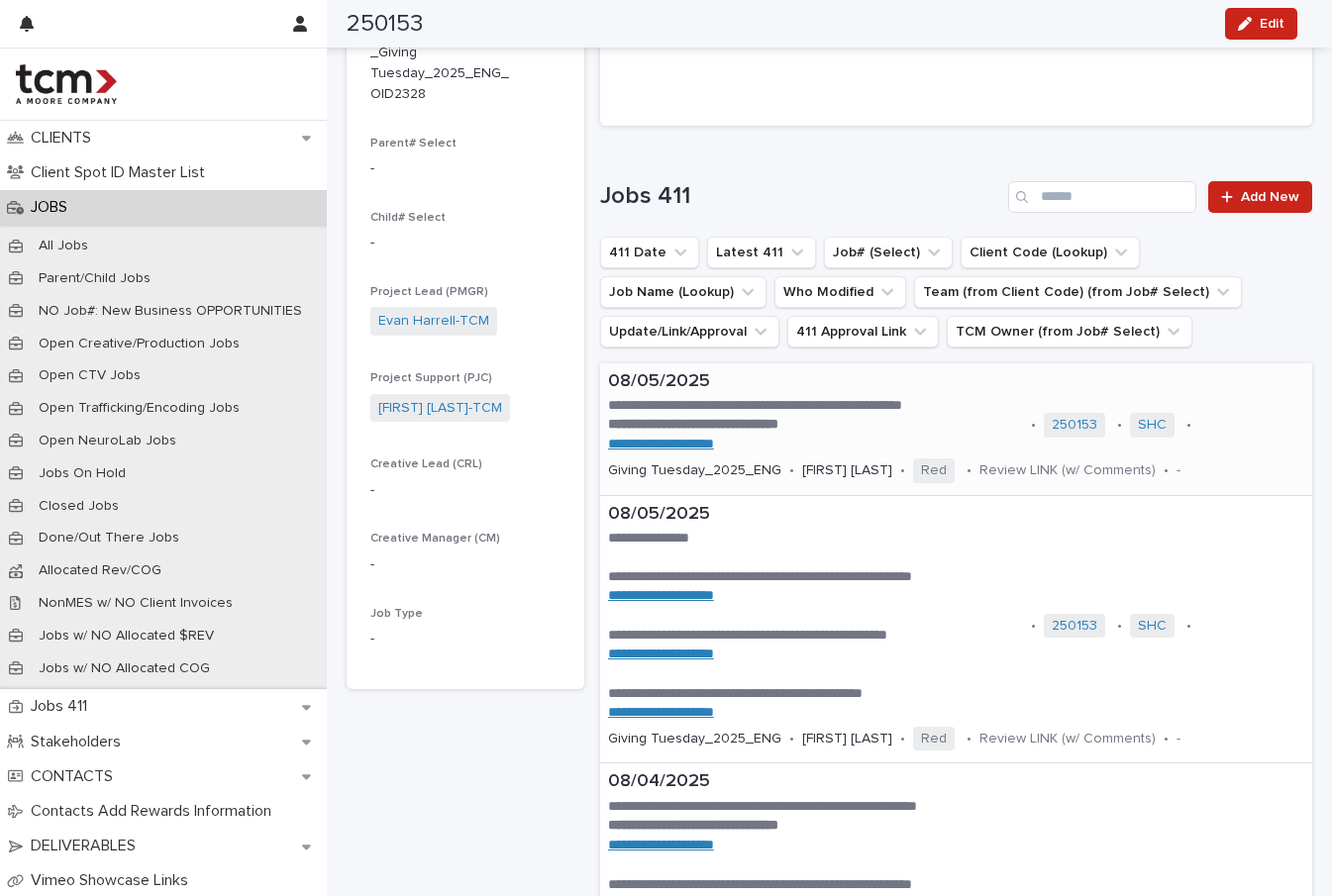 scroll, scrollTop: 0, scrollLeft: 0, axis: both 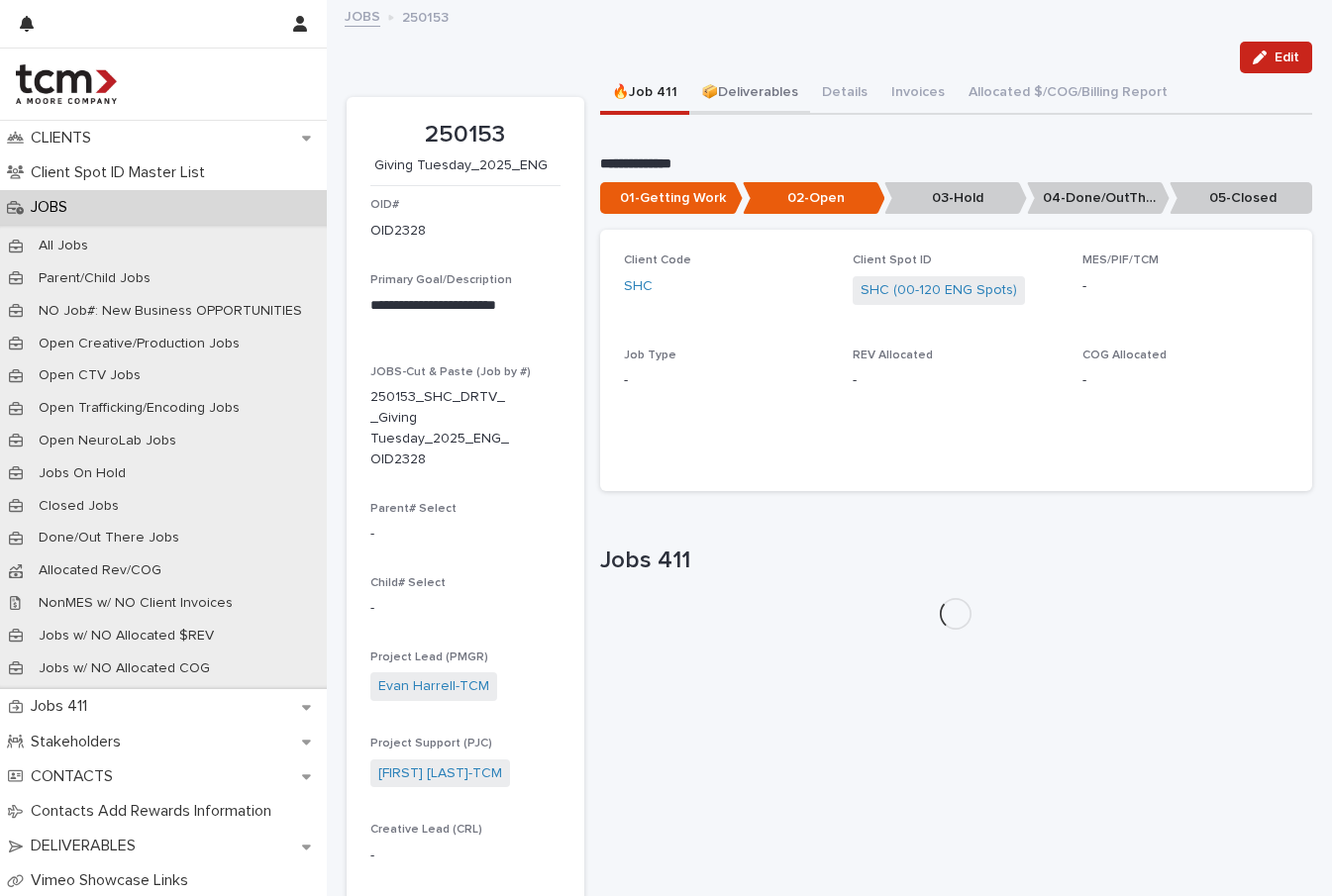 click on "📦Deliverables" at bounding box center (750, 94) 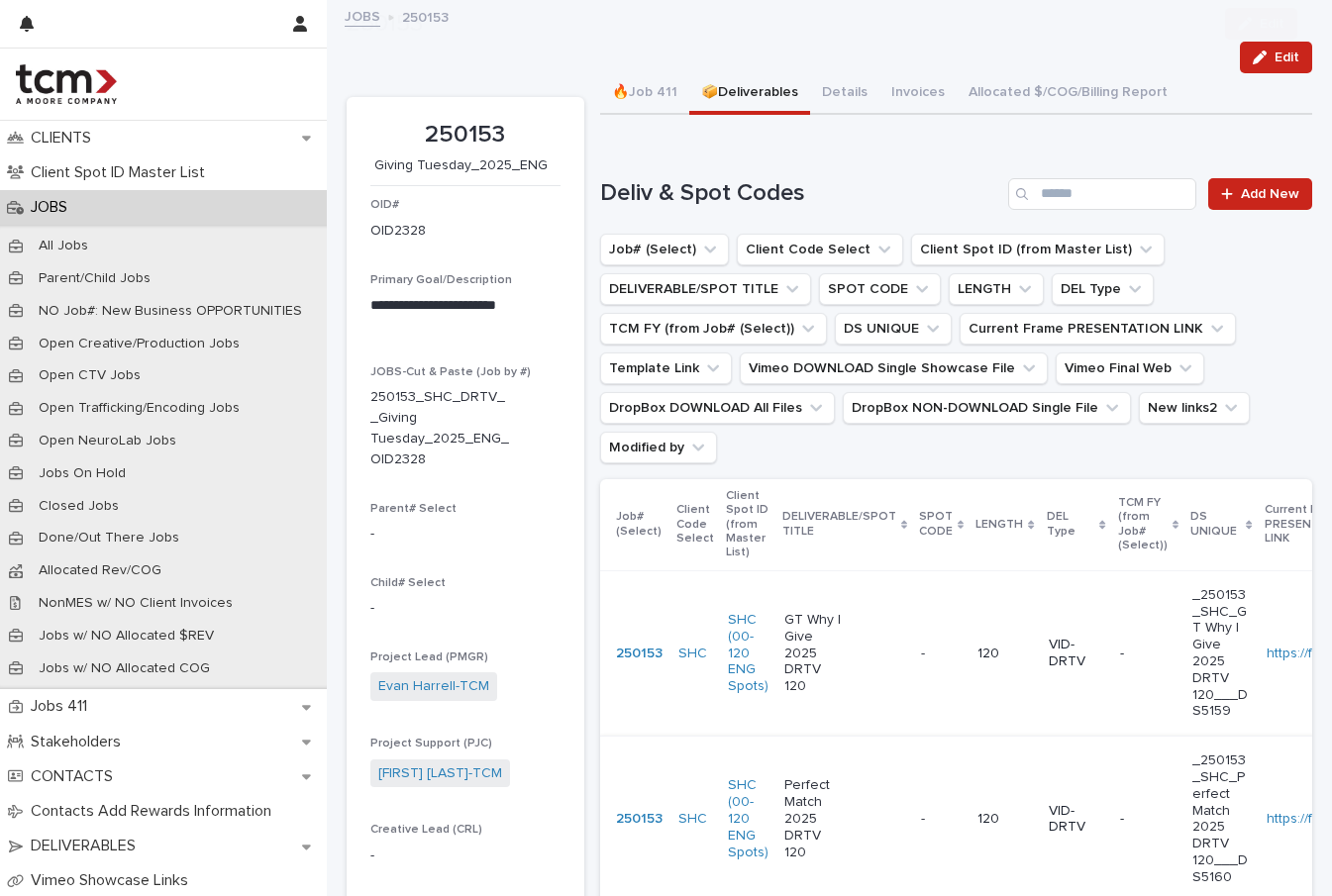 scroll, scrollTop: 0, scrollLeft: 0, axis: both 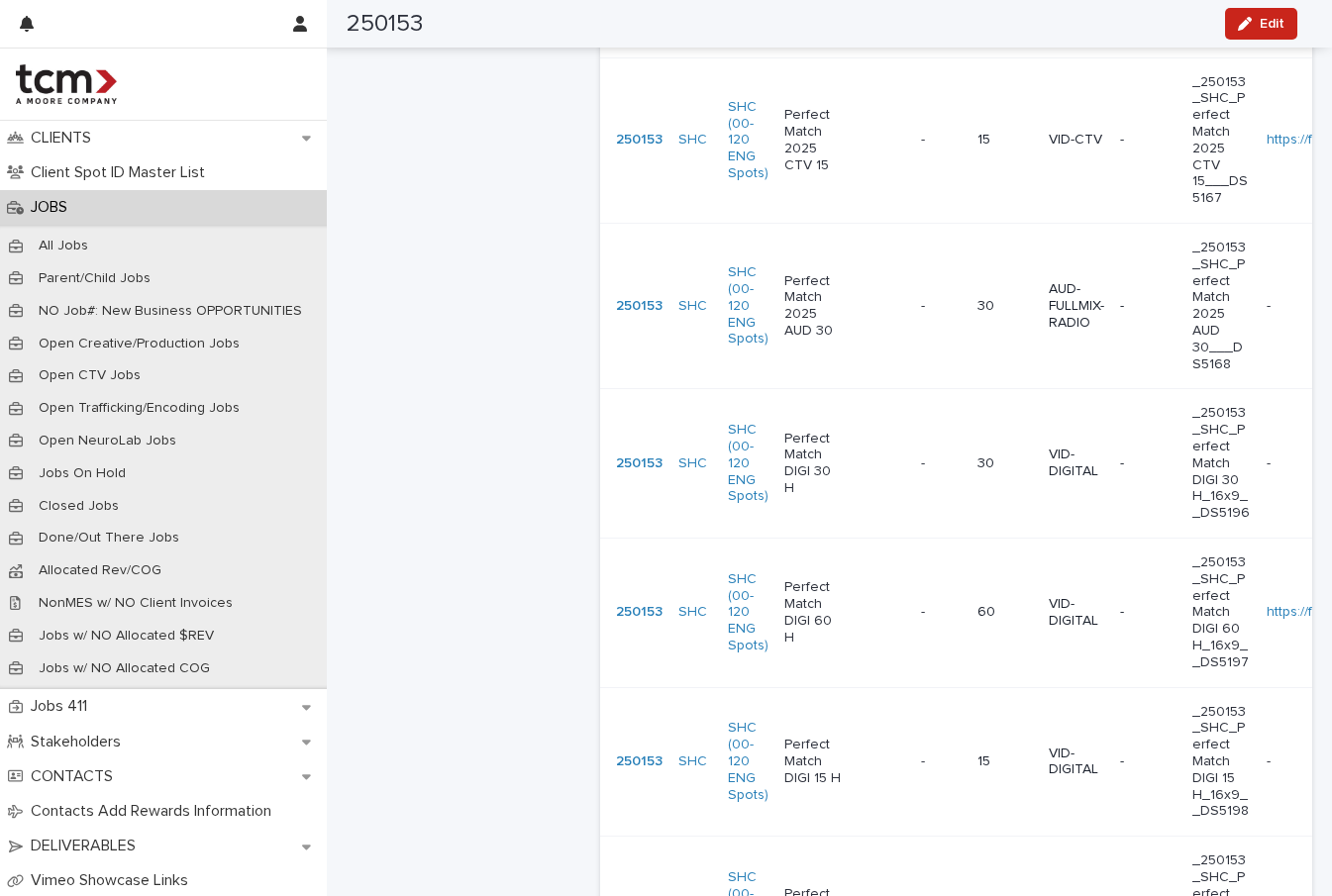 click on "Perfect Match DIGI 15 V" at bounding box center [845, 911] 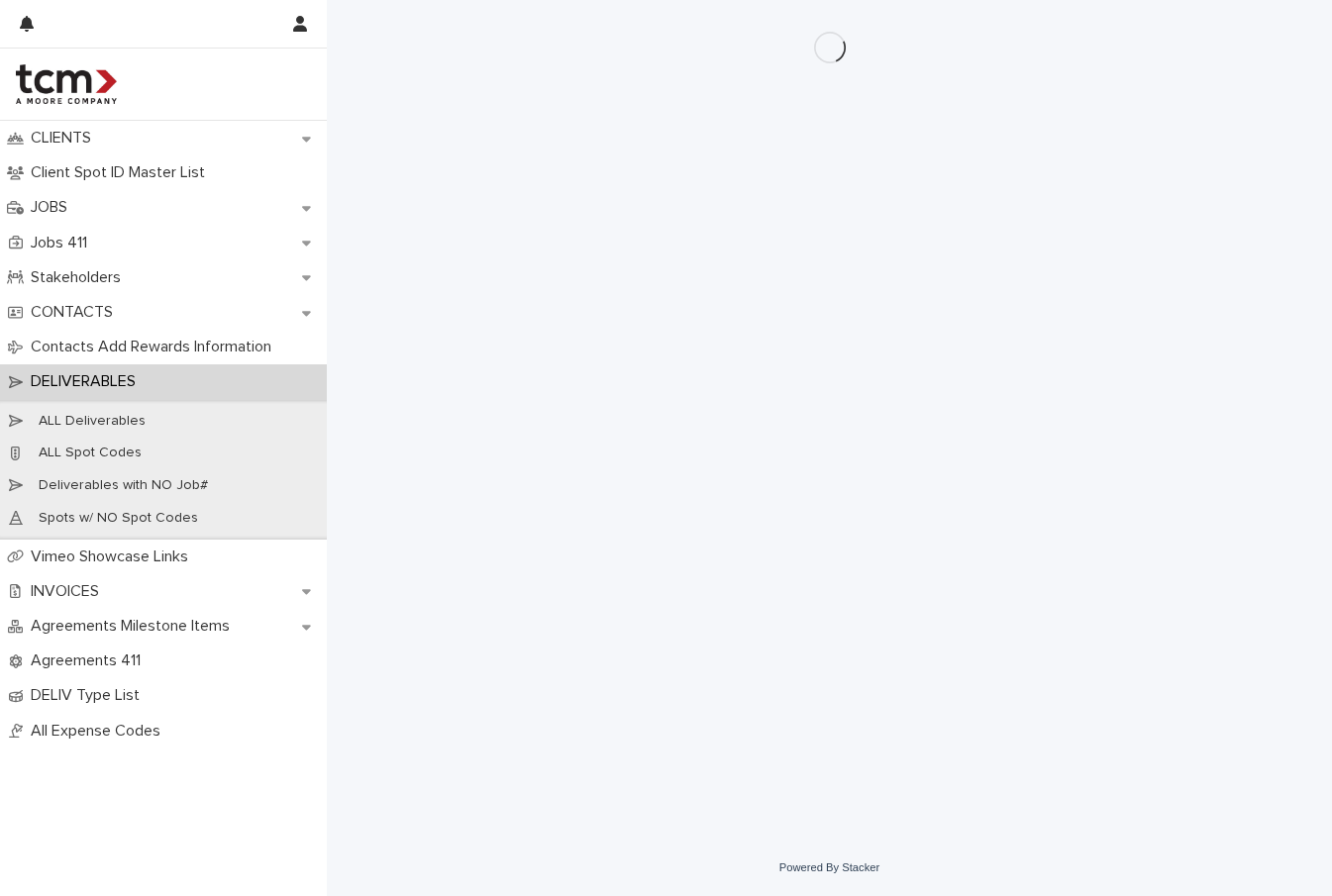 scroll, scrollTop: 0, scrollLeft: 0, axis: both 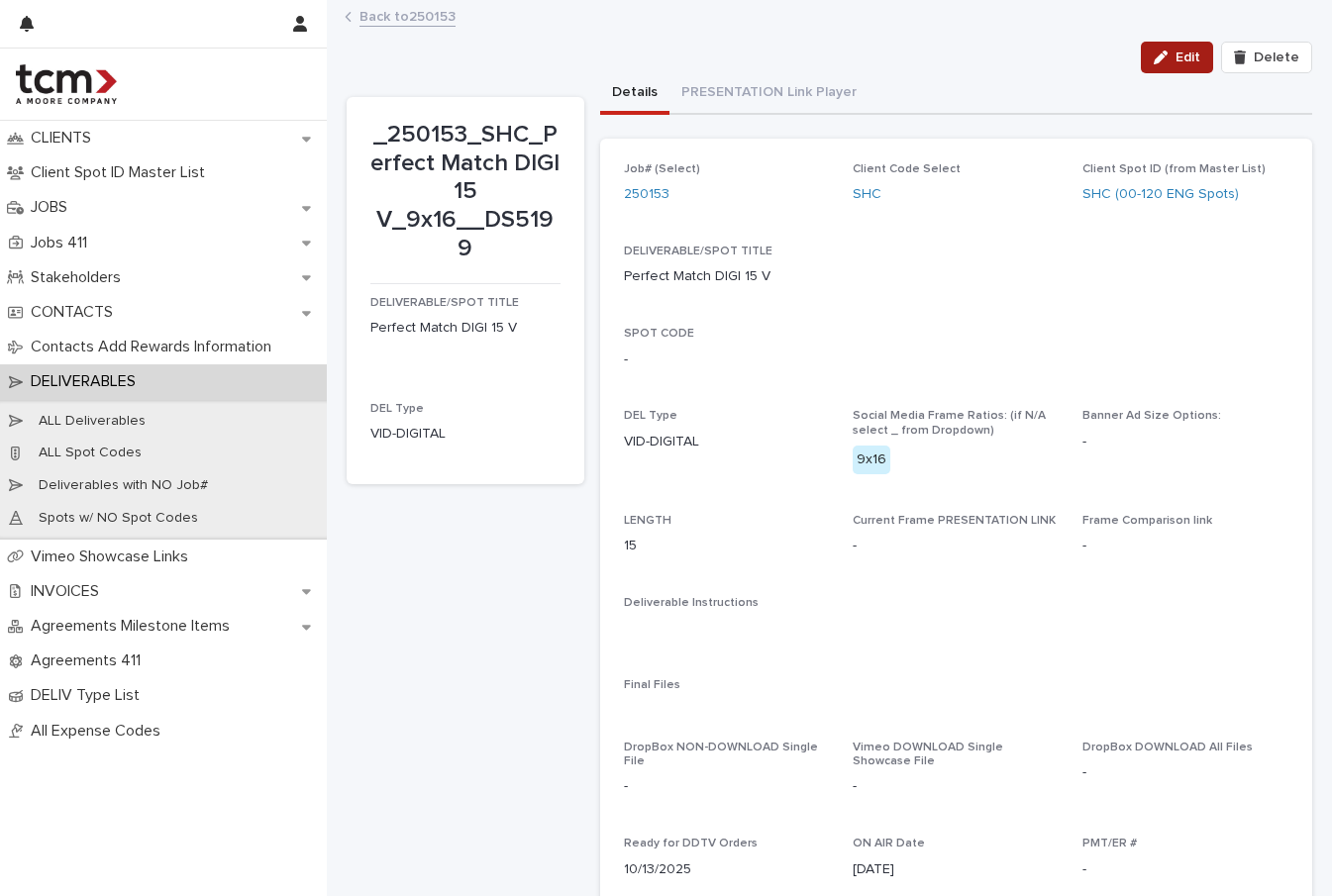 click on "Edit" at bounding box center (1187, 57) 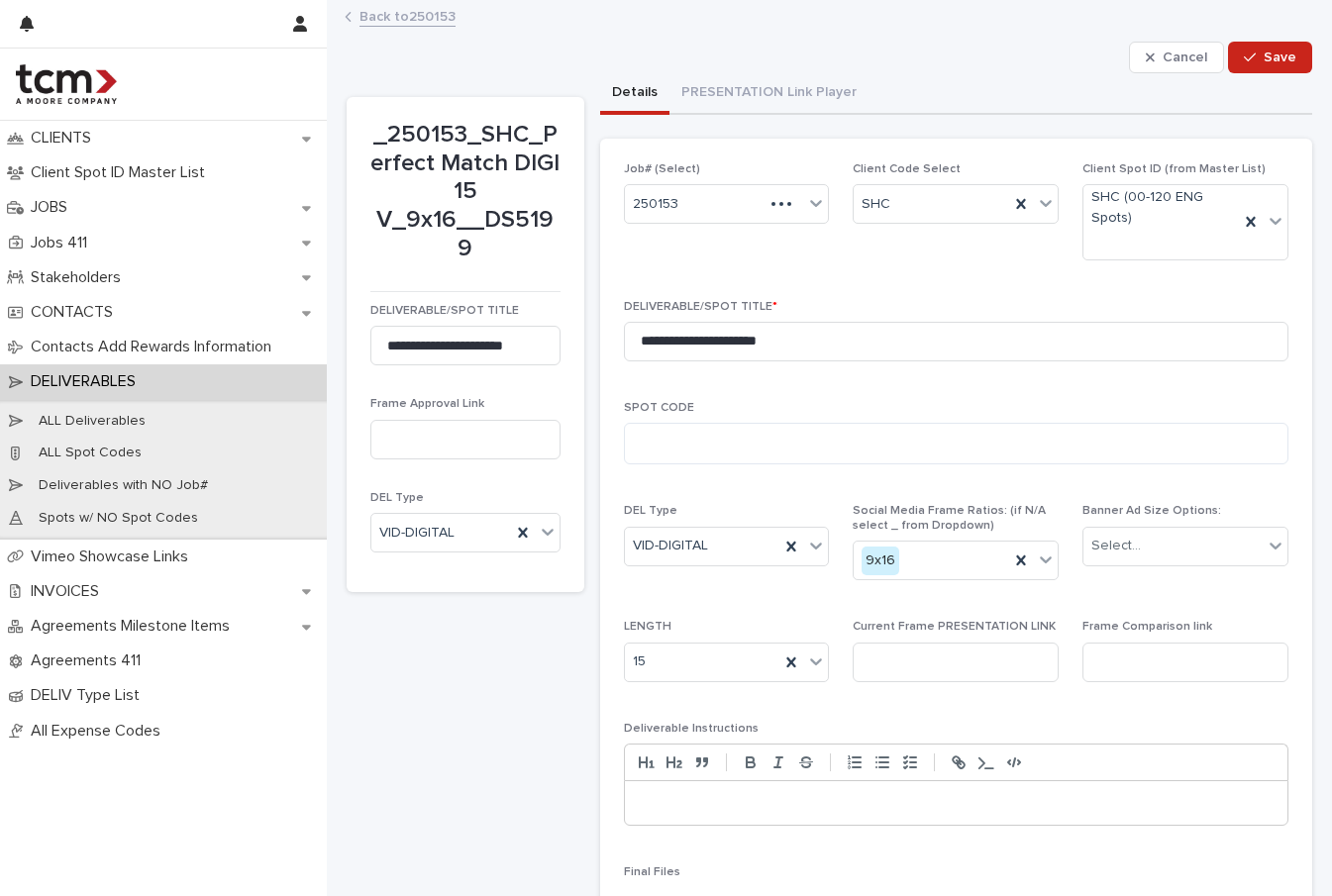 click on "Current Frame PRESENTATION LINK" at bounding box center [954, 627] 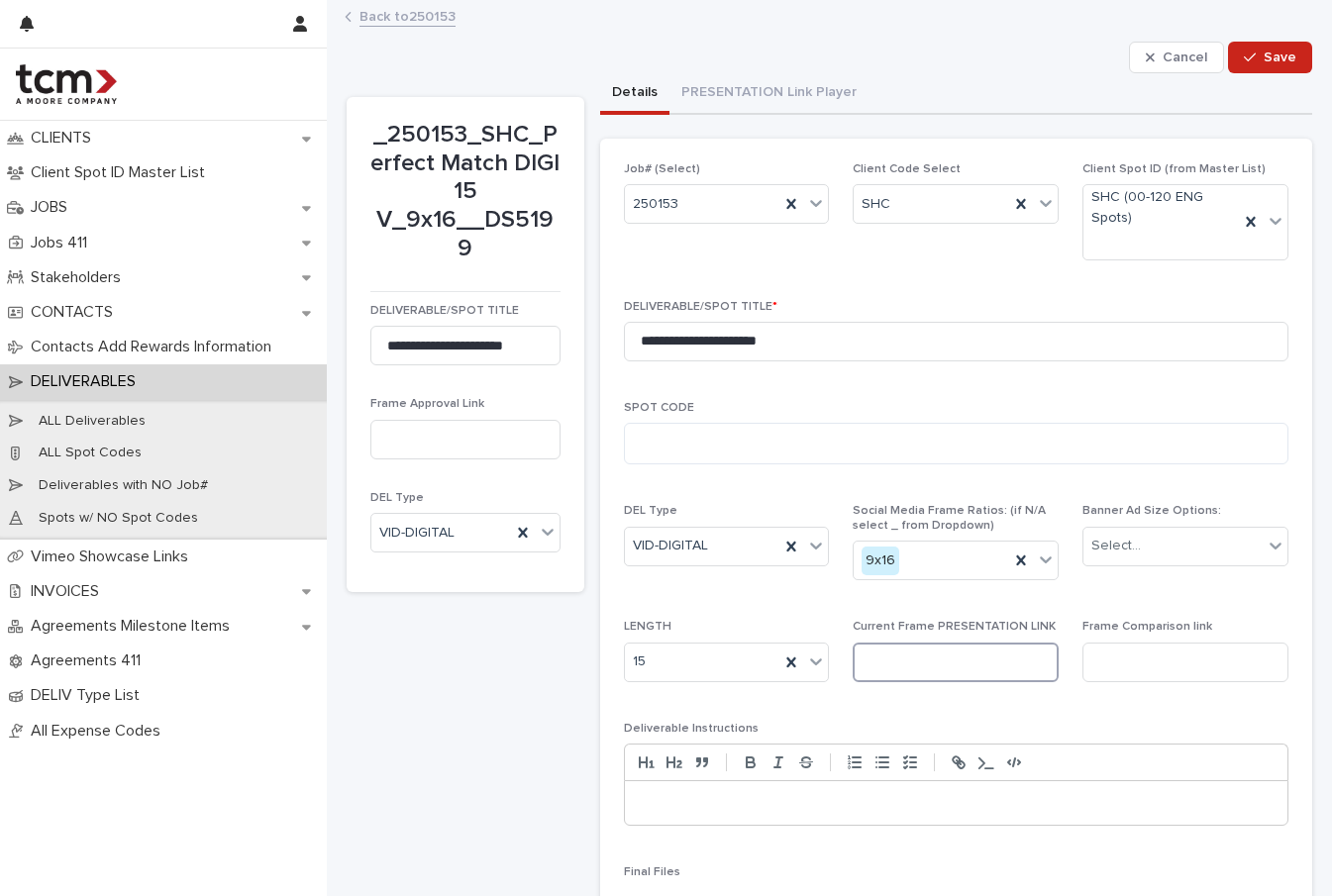 click at bounding box center [956, 662] 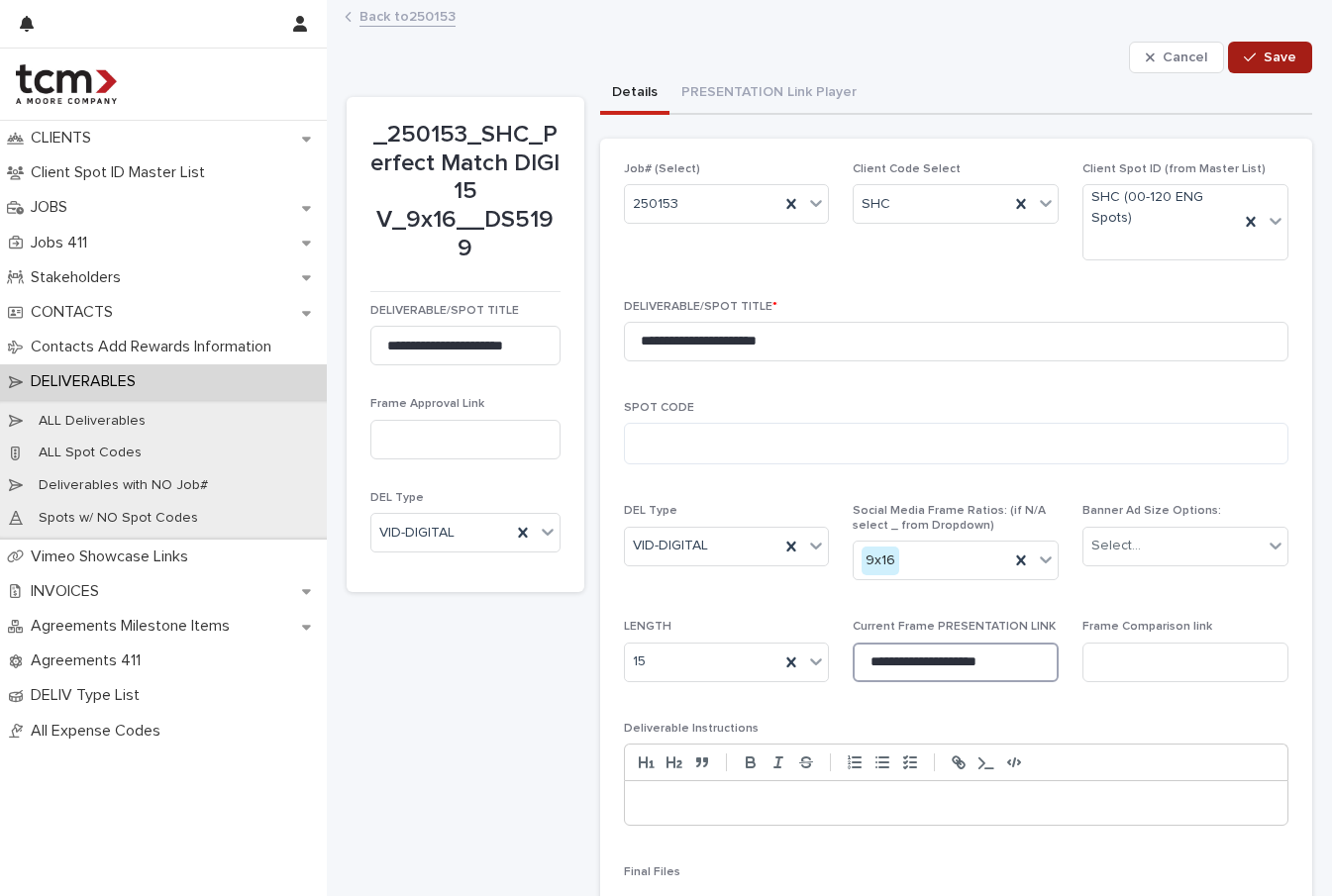 type on "**********" 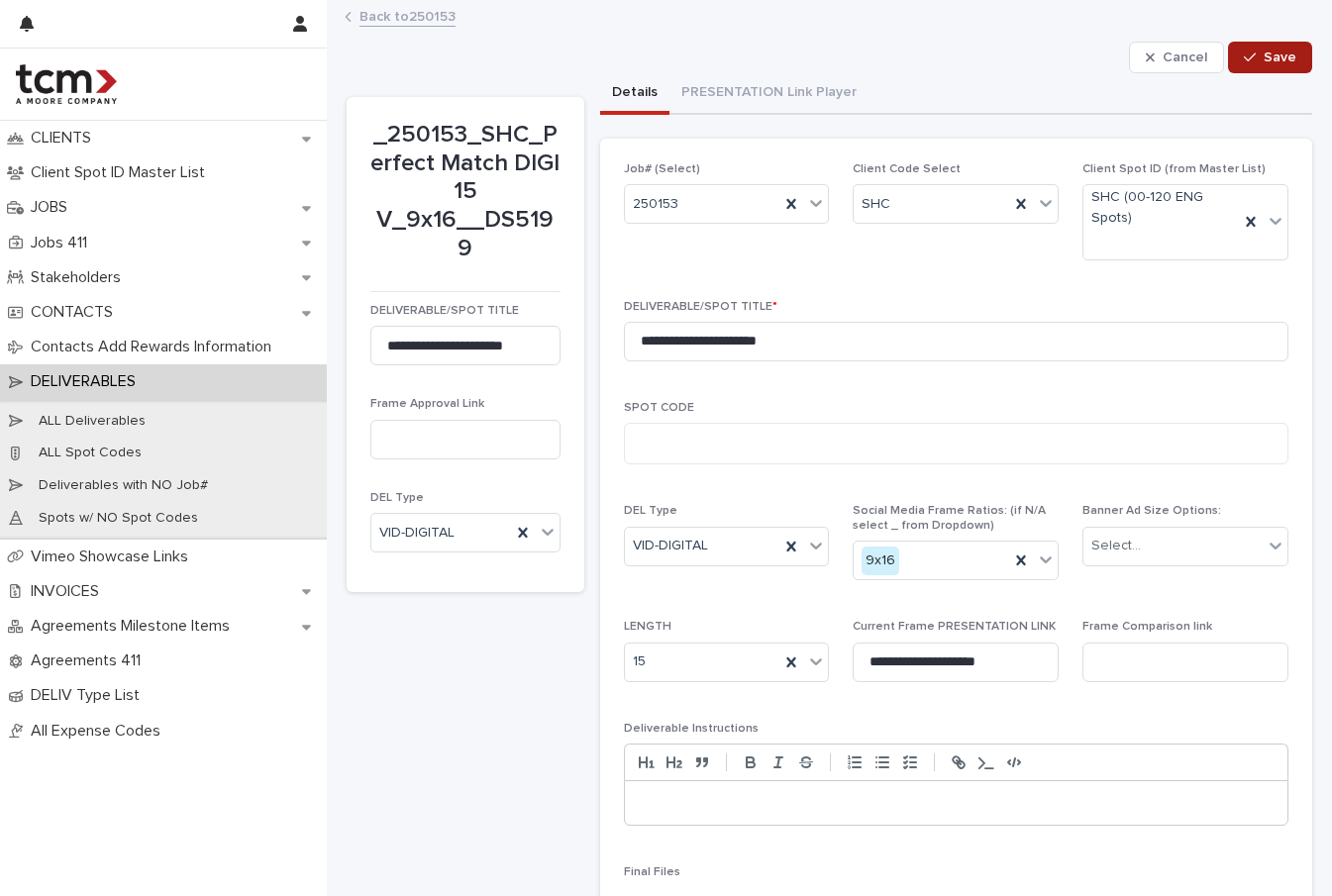 click on "Save" at bounding box center [1280, 57] 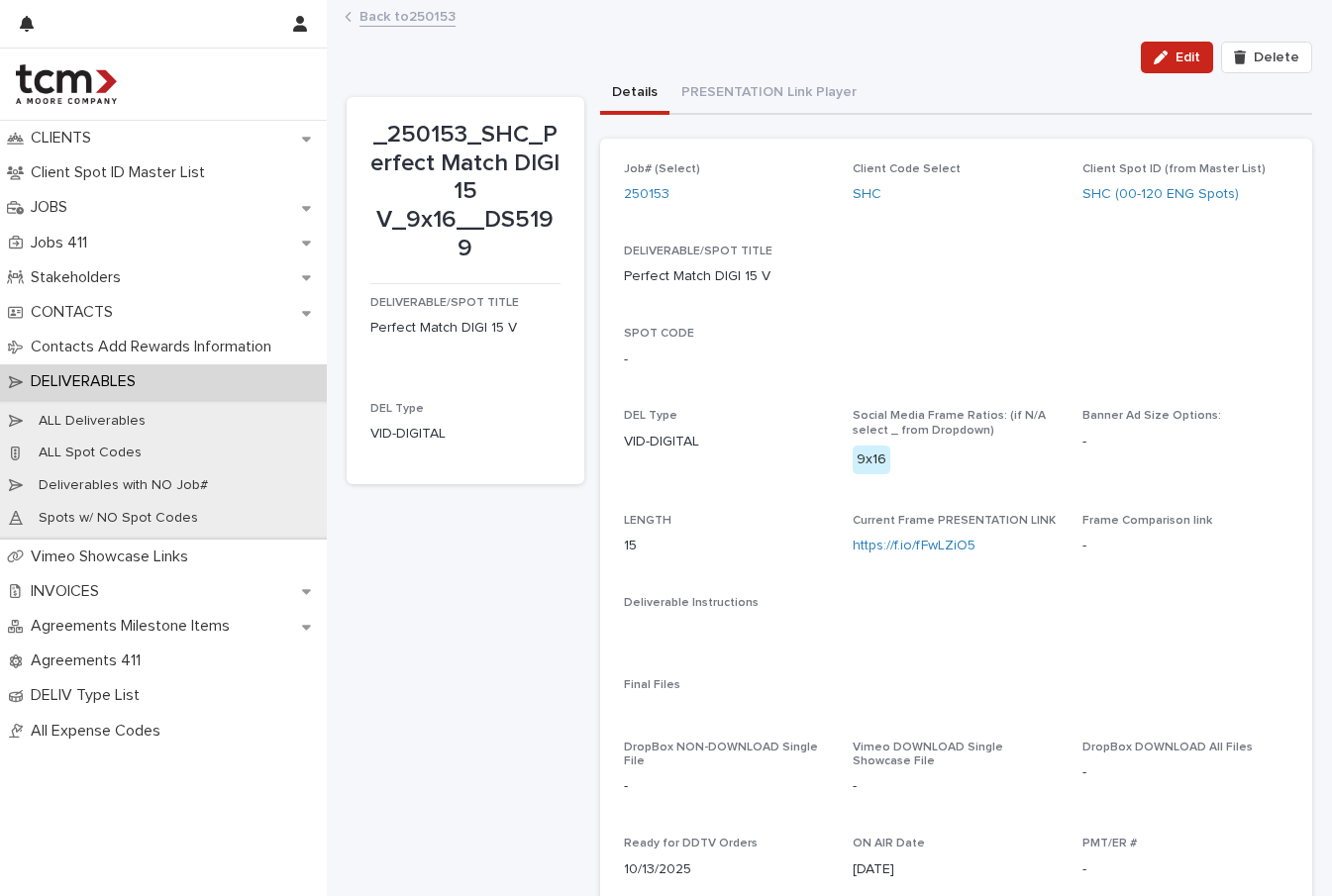 click on "Back to  250153" at bounding box center [407, 15] 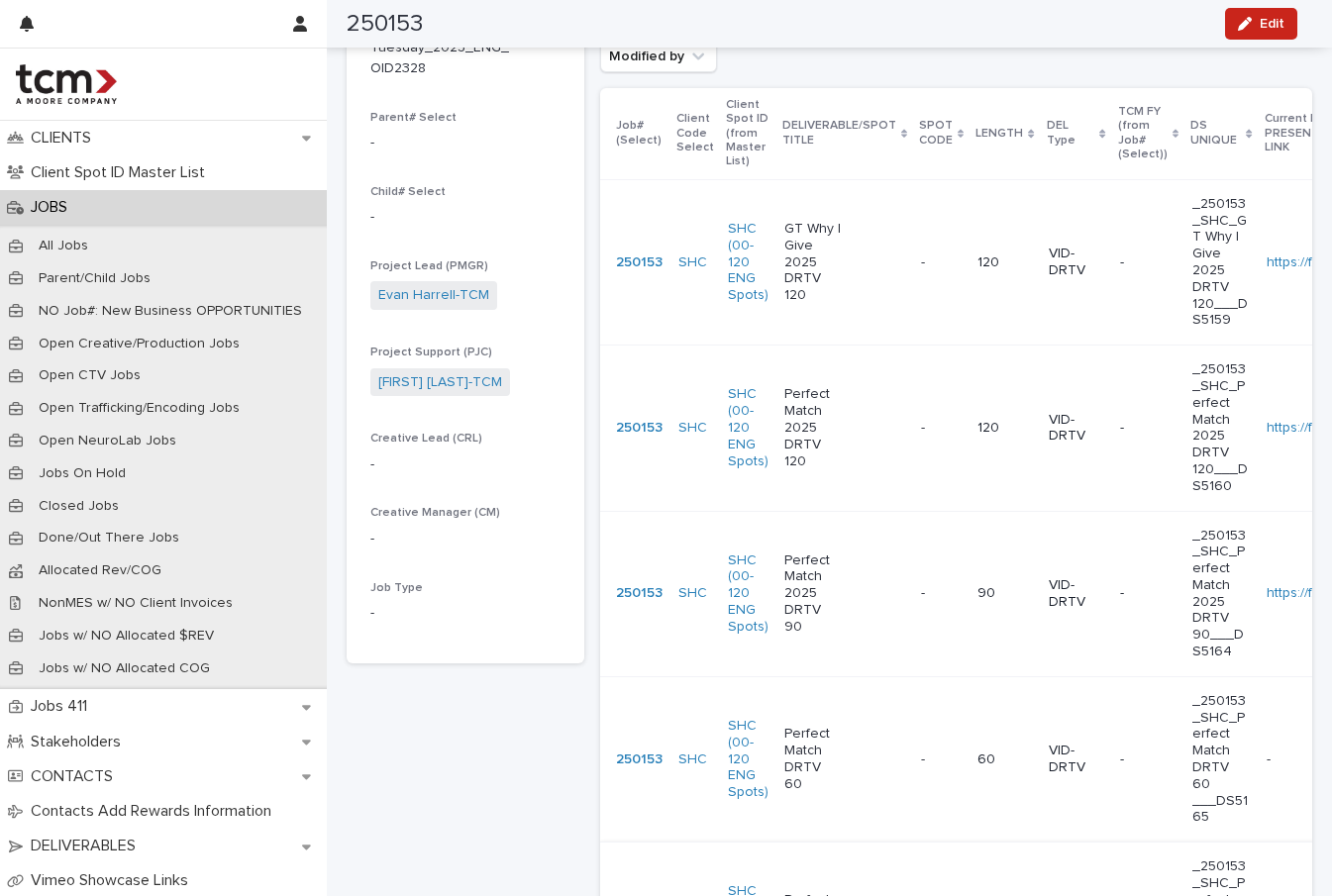 scroll, scrollTop: 602, scrollLeft: 0, axis: vertical 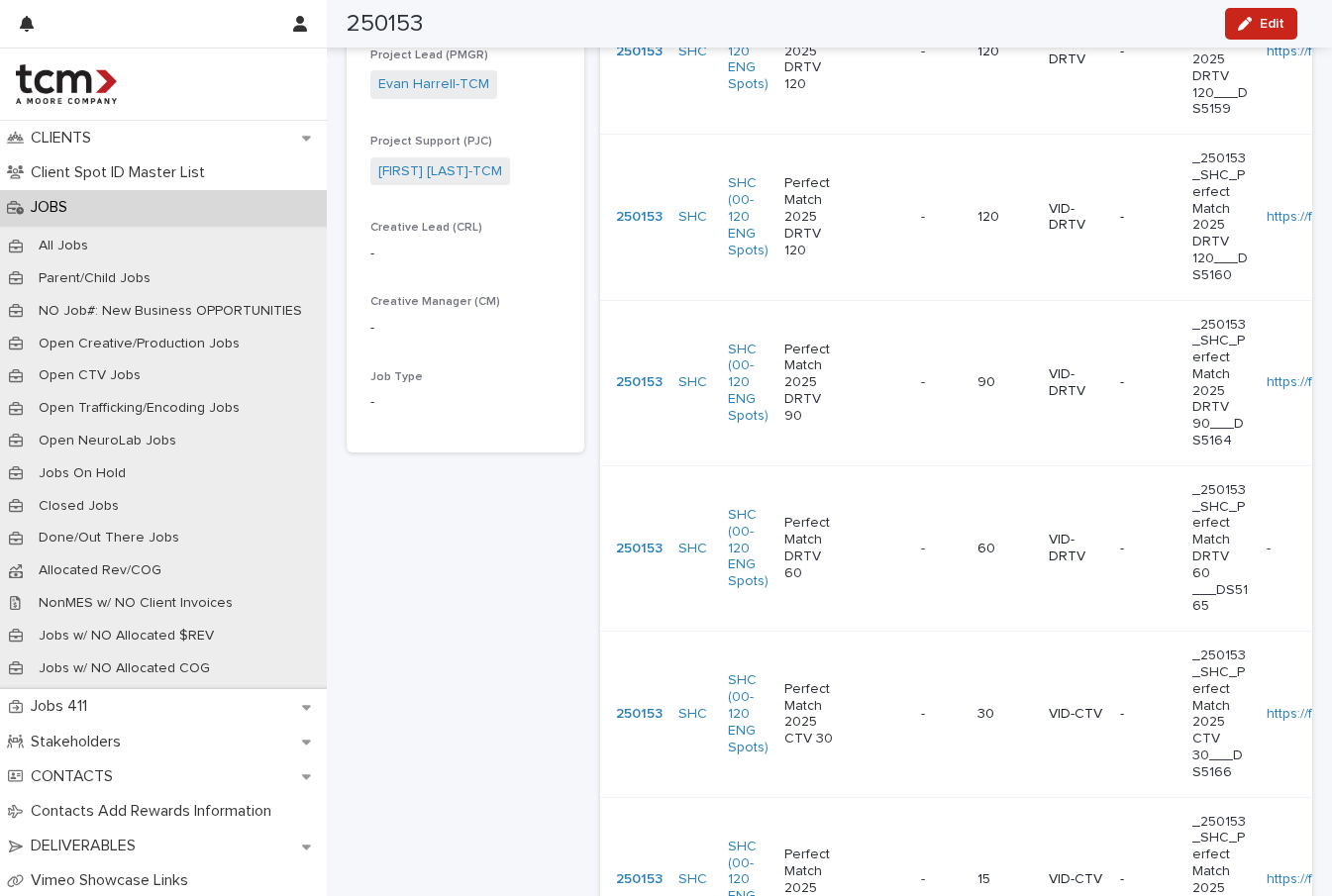 click on "Perfect Match 2025 CTV 30" at bounding box center [845, 714] 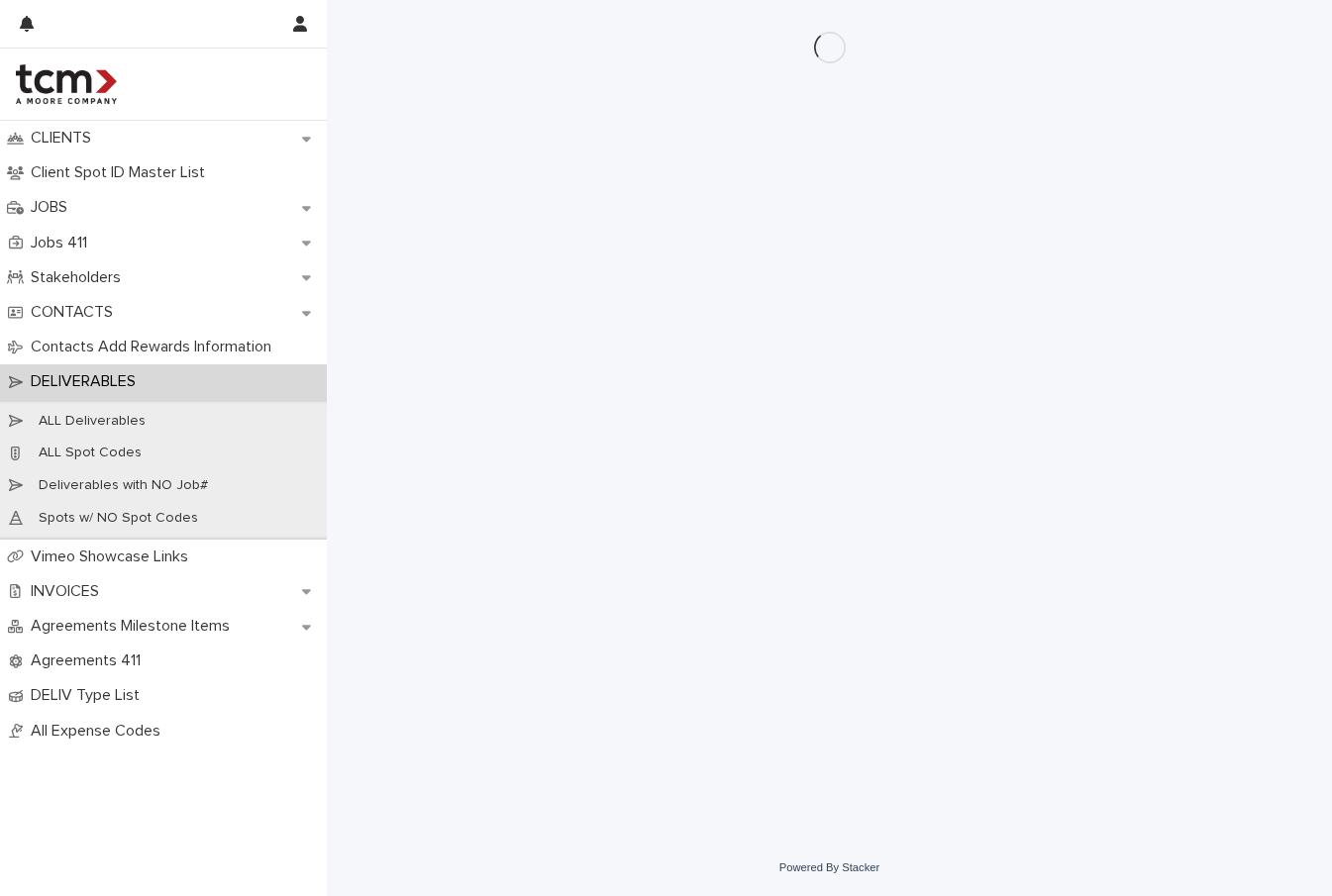 scroll, scrollTop: 0, scrollLeft: 0, axis: both 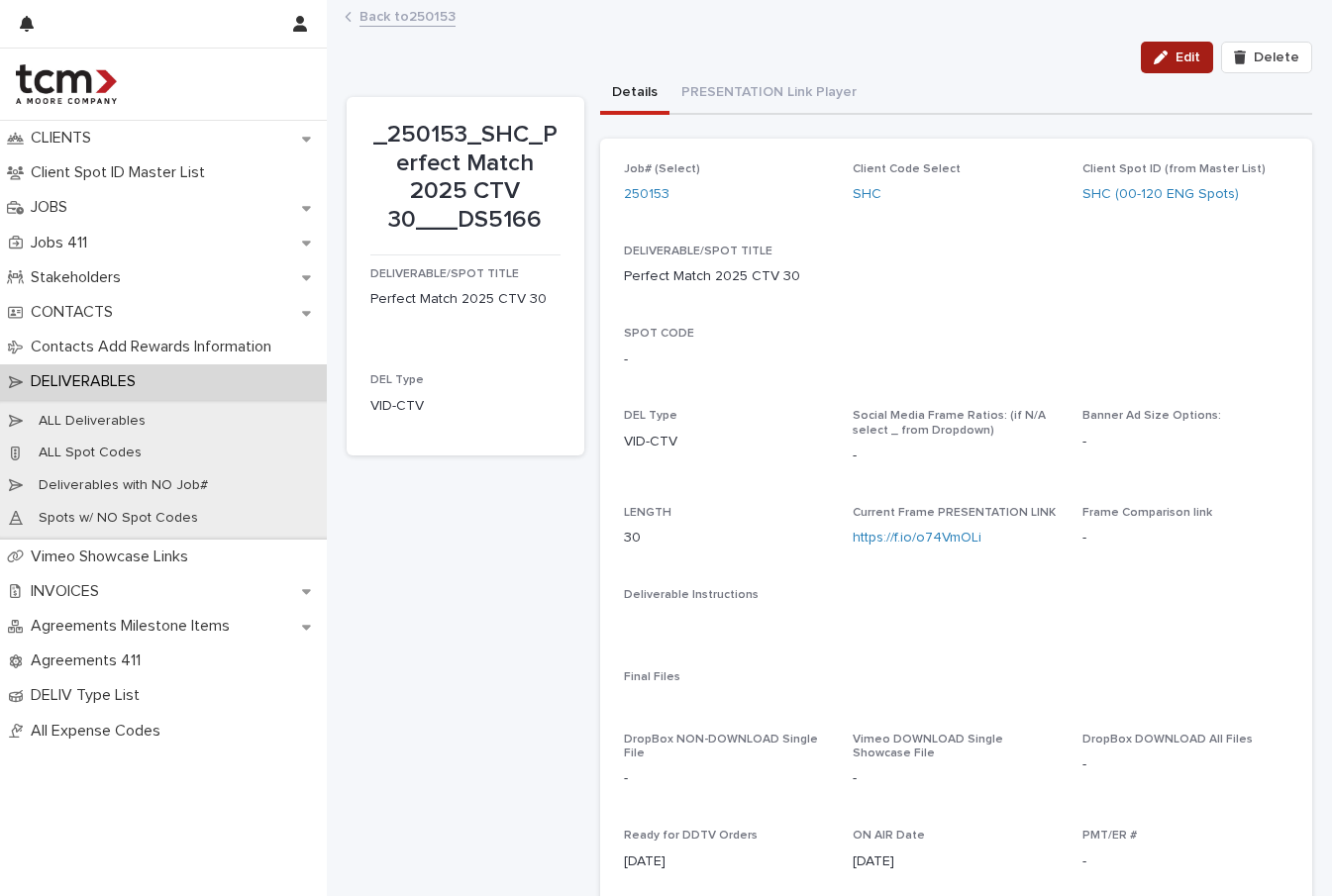 click on "Edit" at bounding box center (1177, 57) 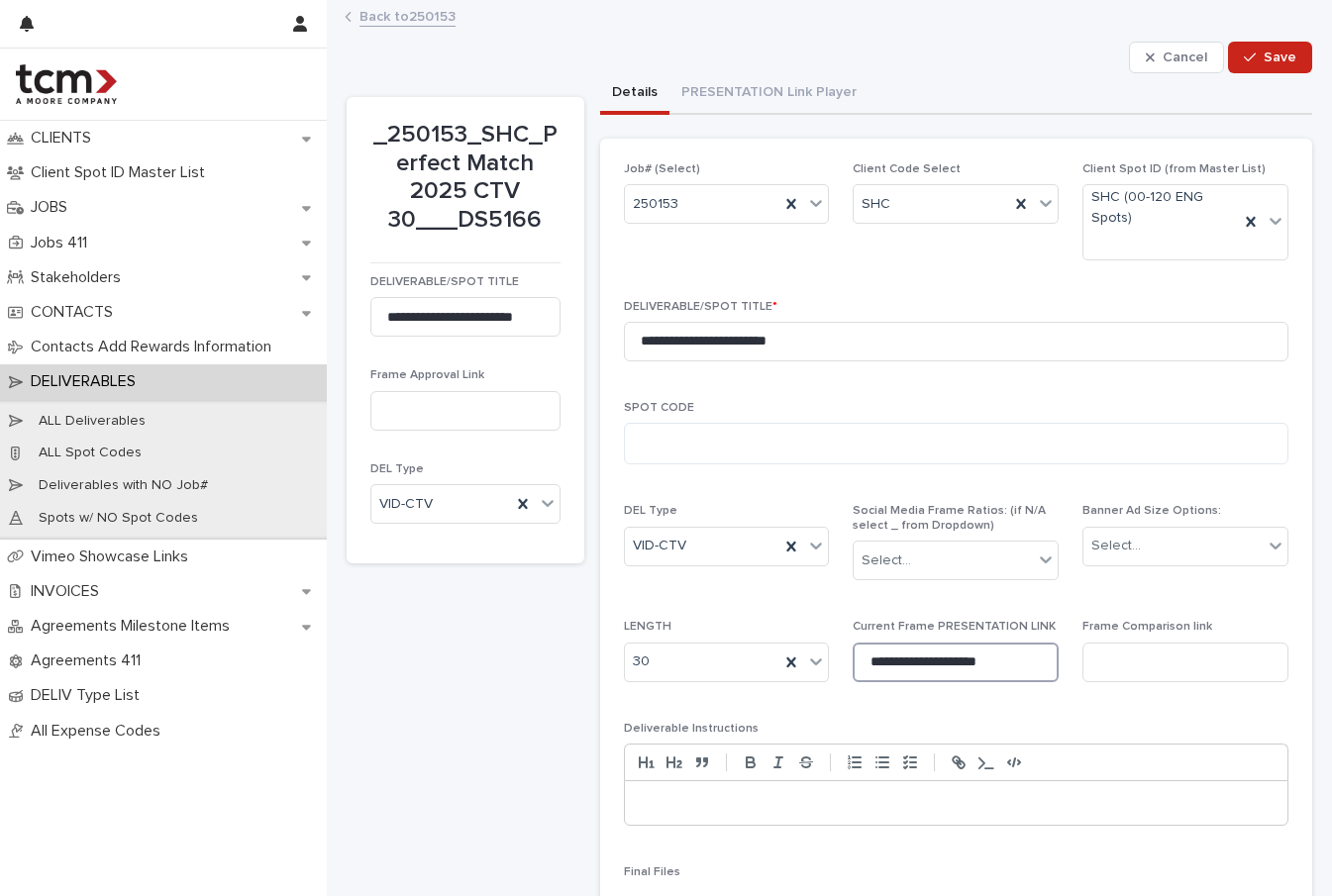 click on "**********" at bounding box center [956, 662] 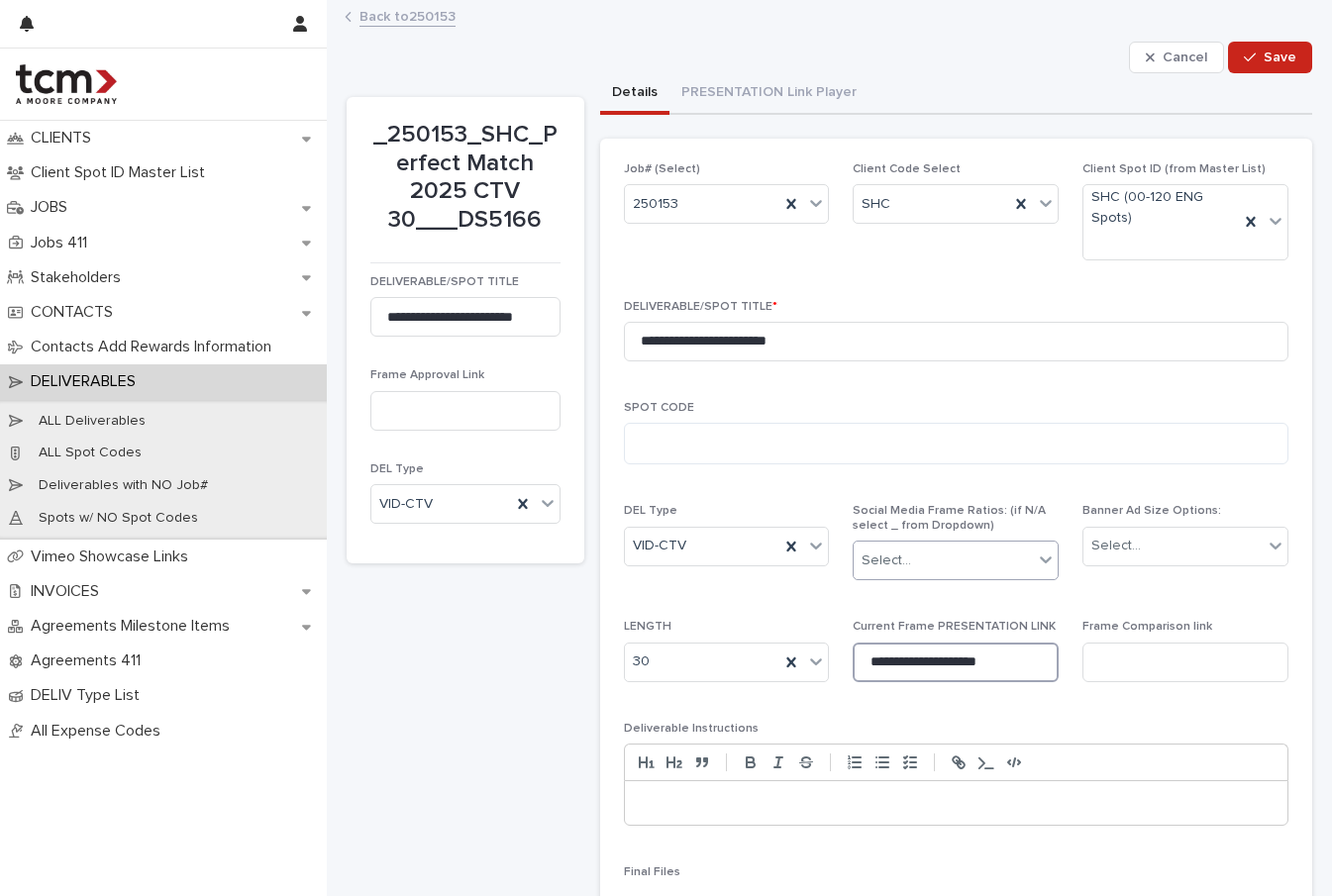 paste 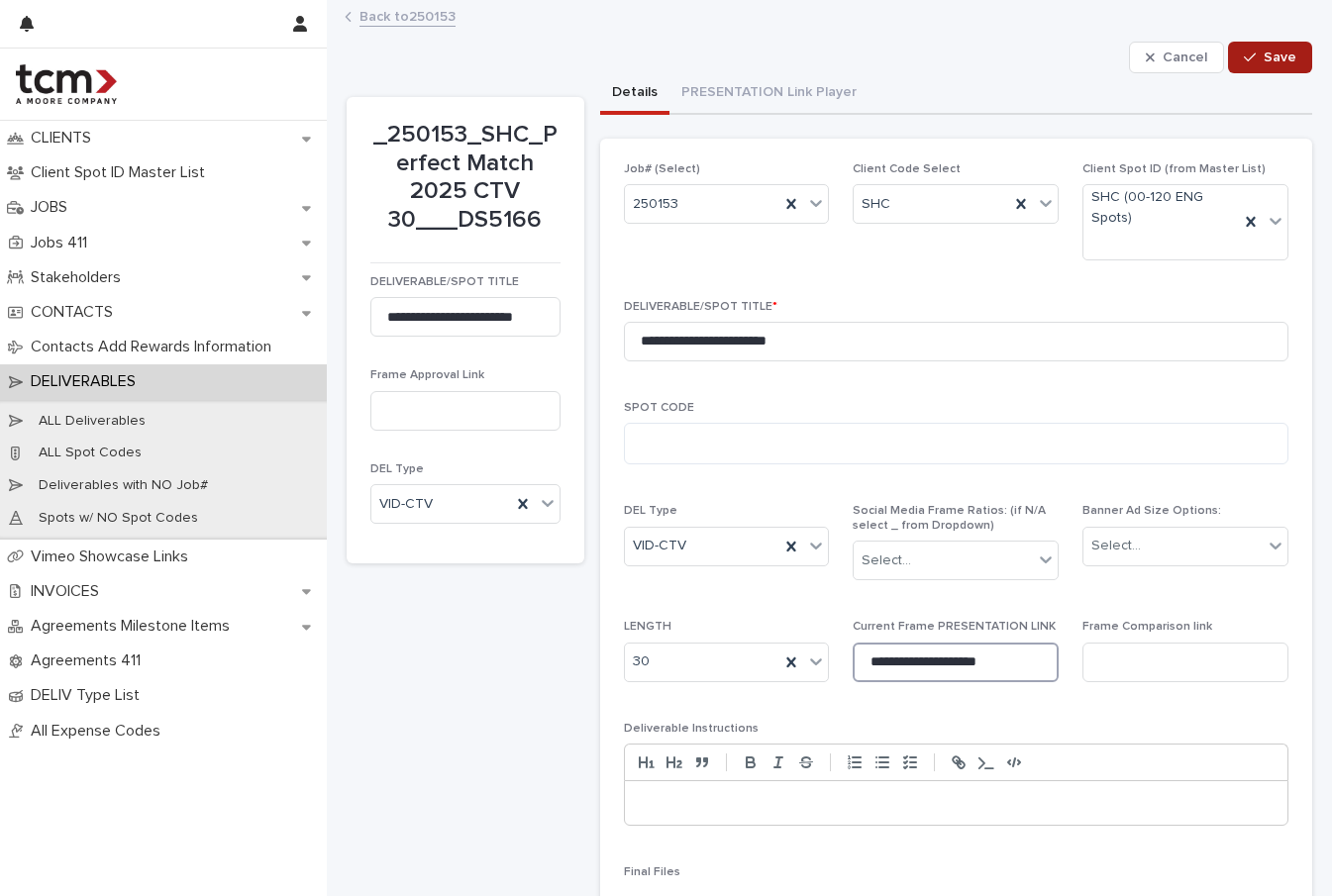 type on "**********" 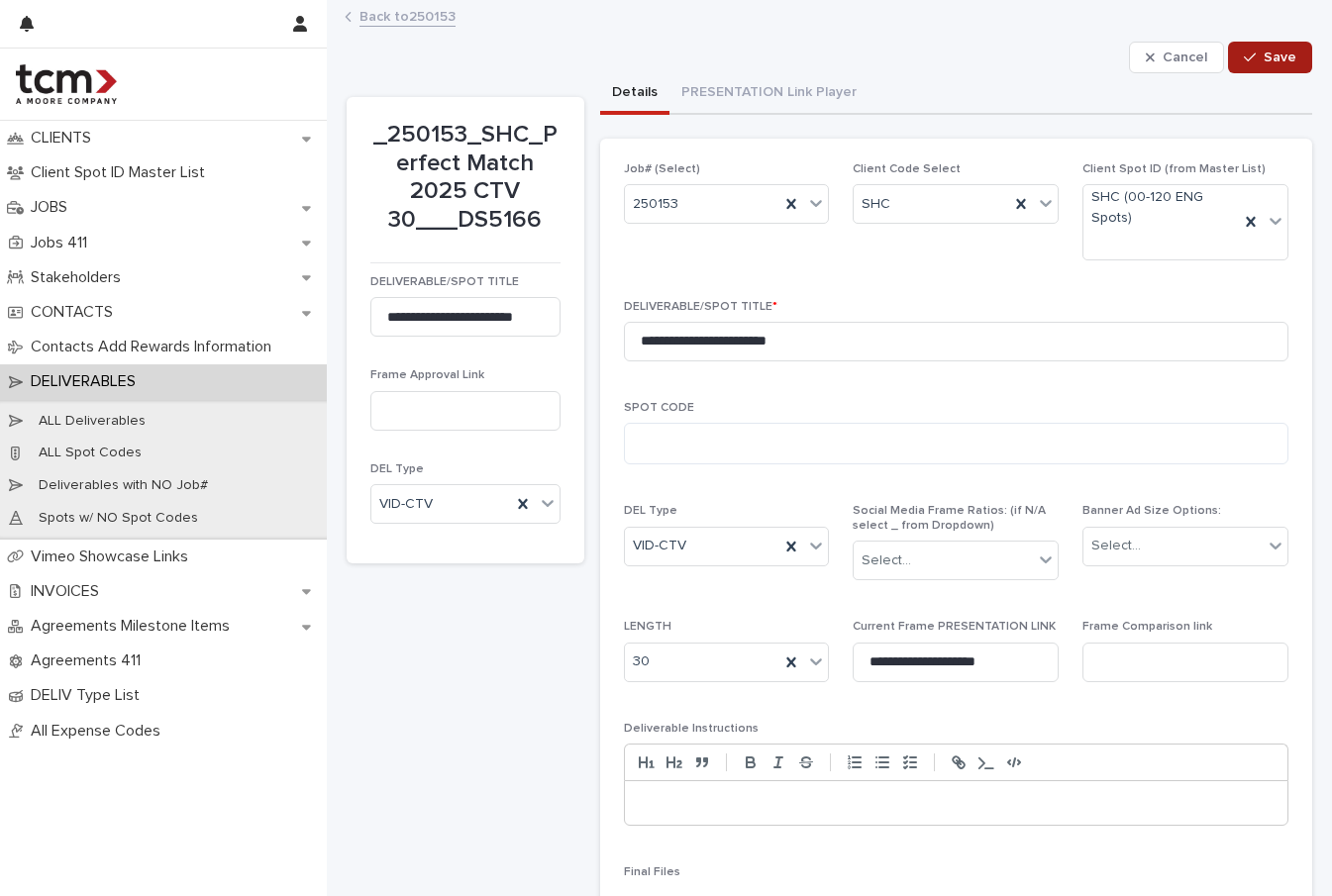 click on "Save" at bounding box center (1270, 57) 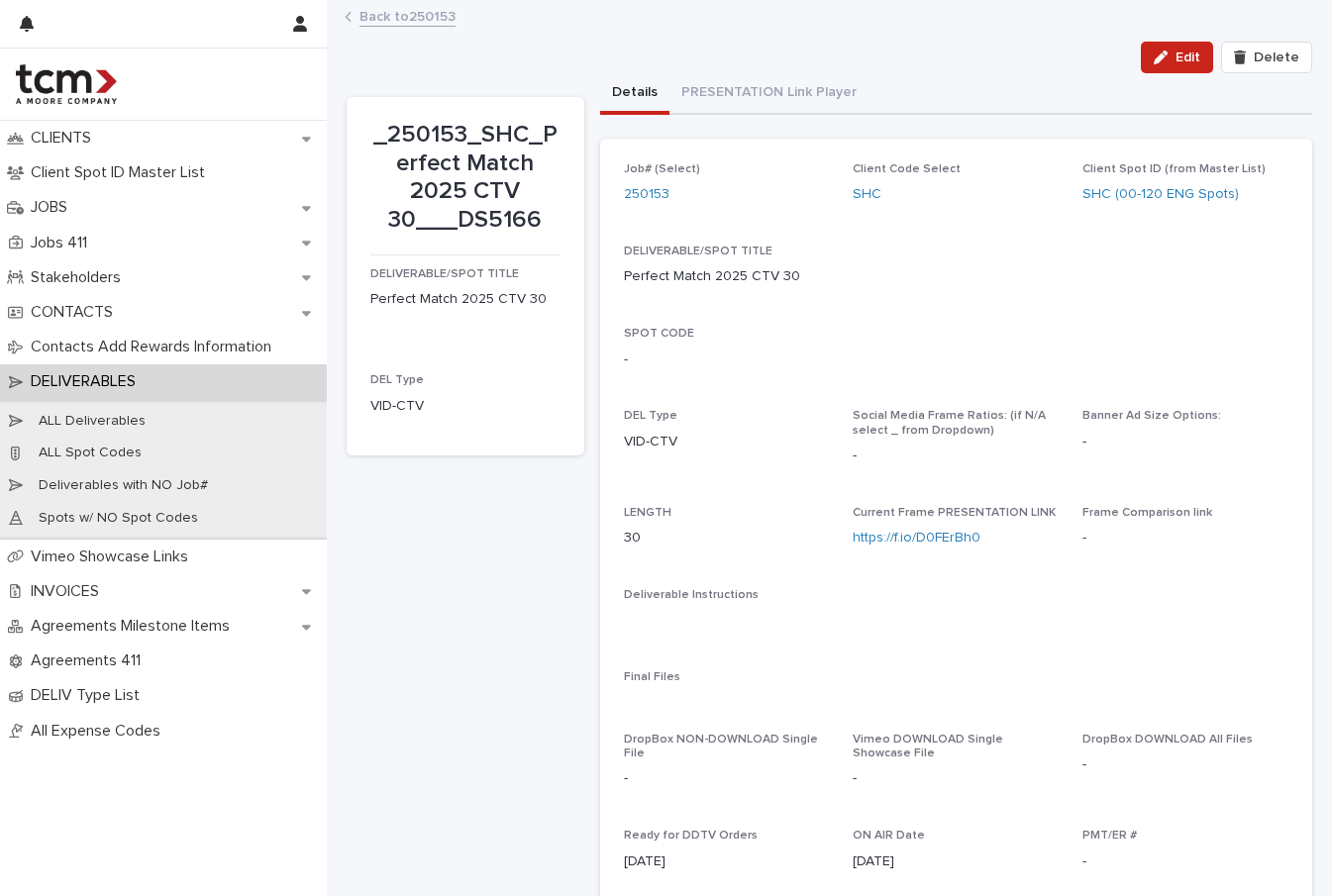 click on "Back to  250153" at bounding box center [407, 15] 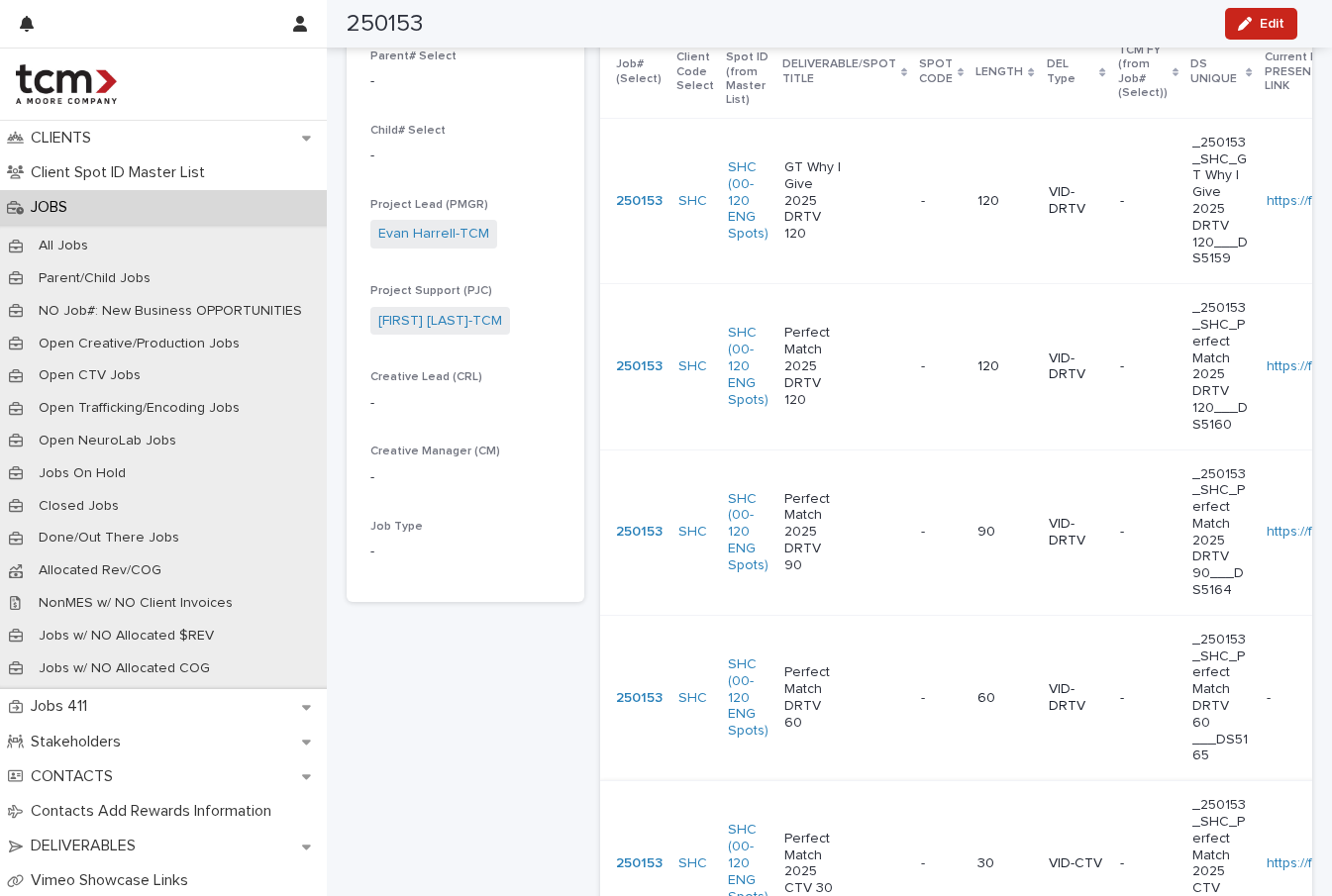 scroll, scrollTop: 623, scrollLeft: 0, axis: vertical 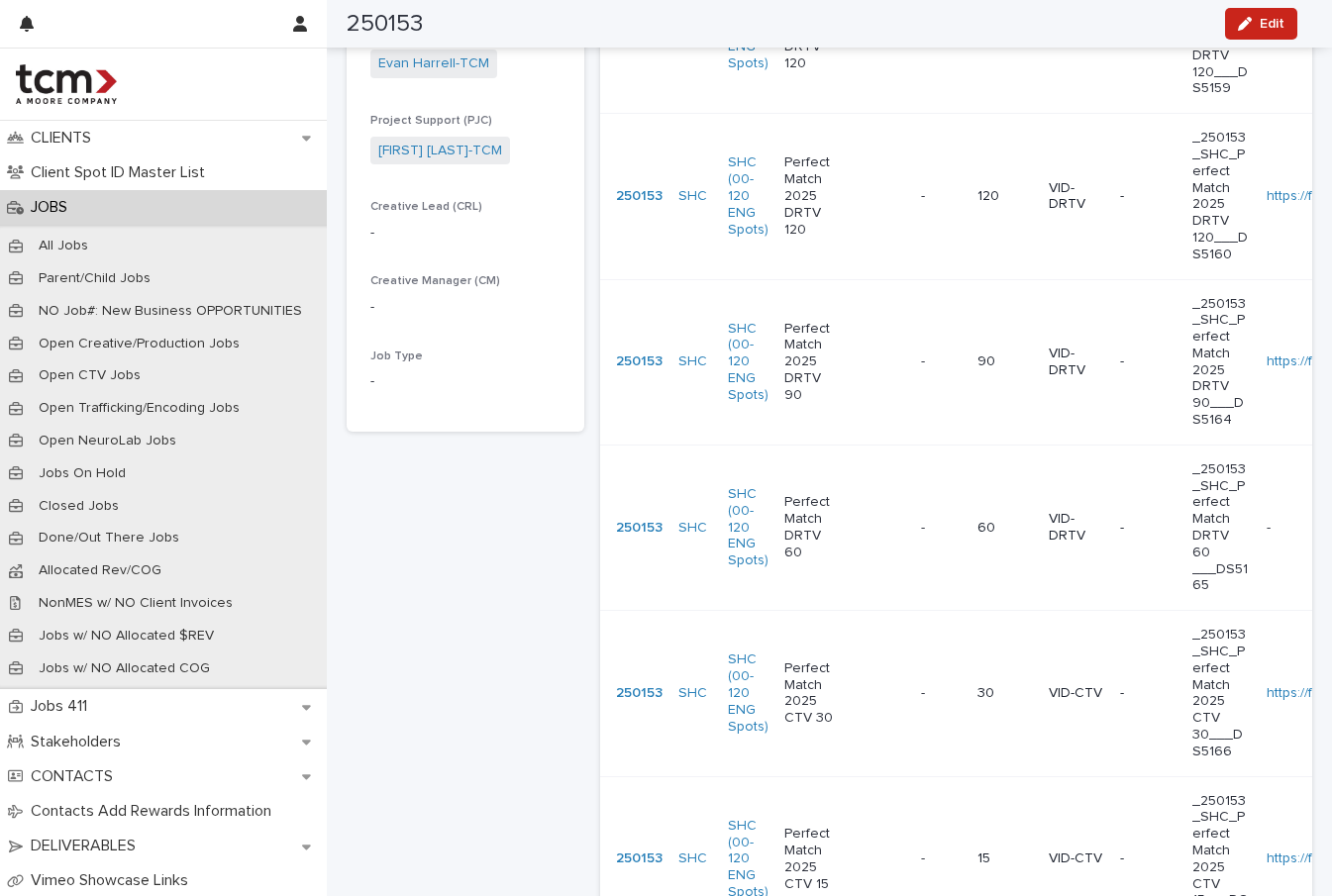 click on "Perfect Match 2025 DRTV 90" at bounding box center (845, 361) 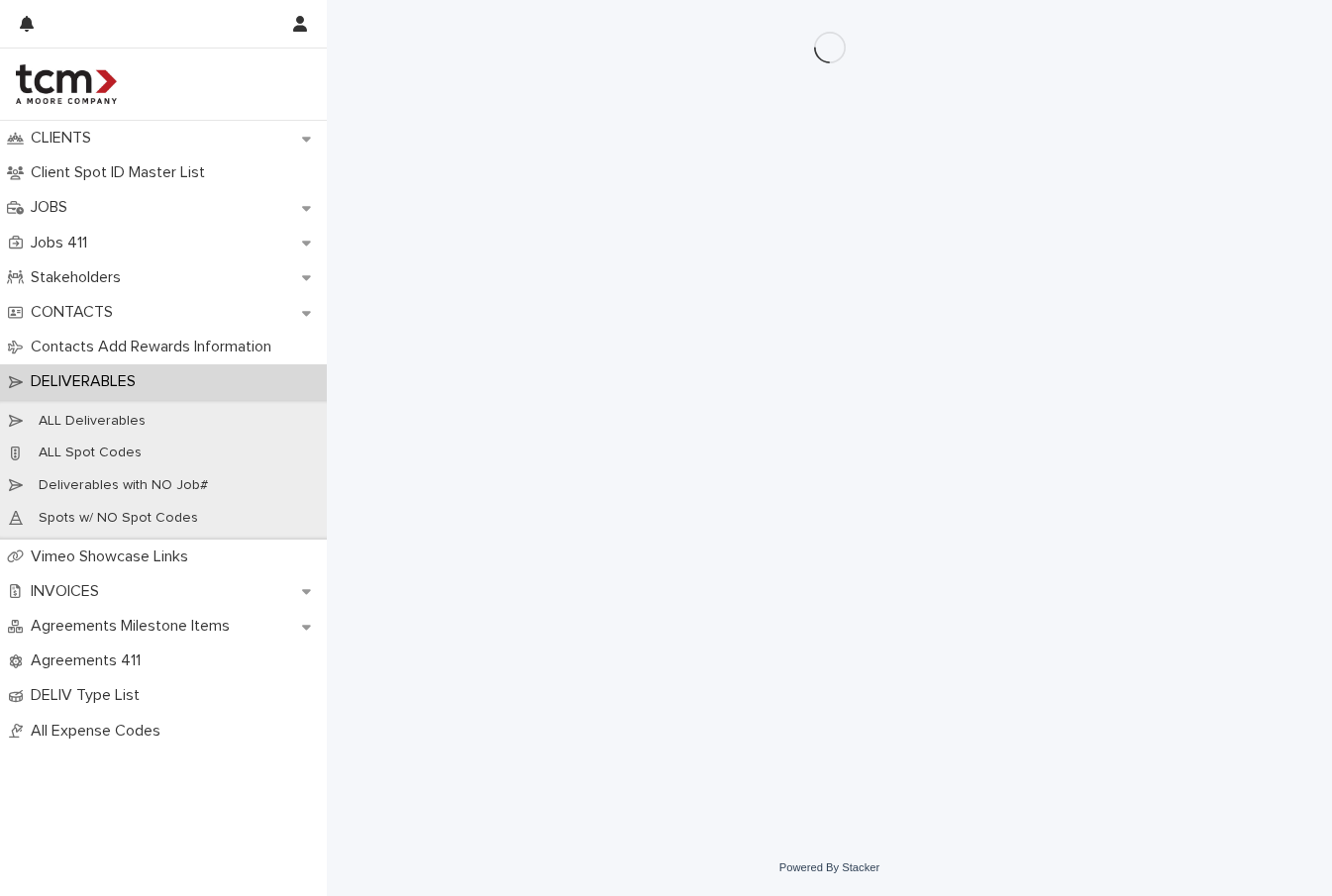 scroll, scrollTop: 0, scrollLeft: 0, axis: both 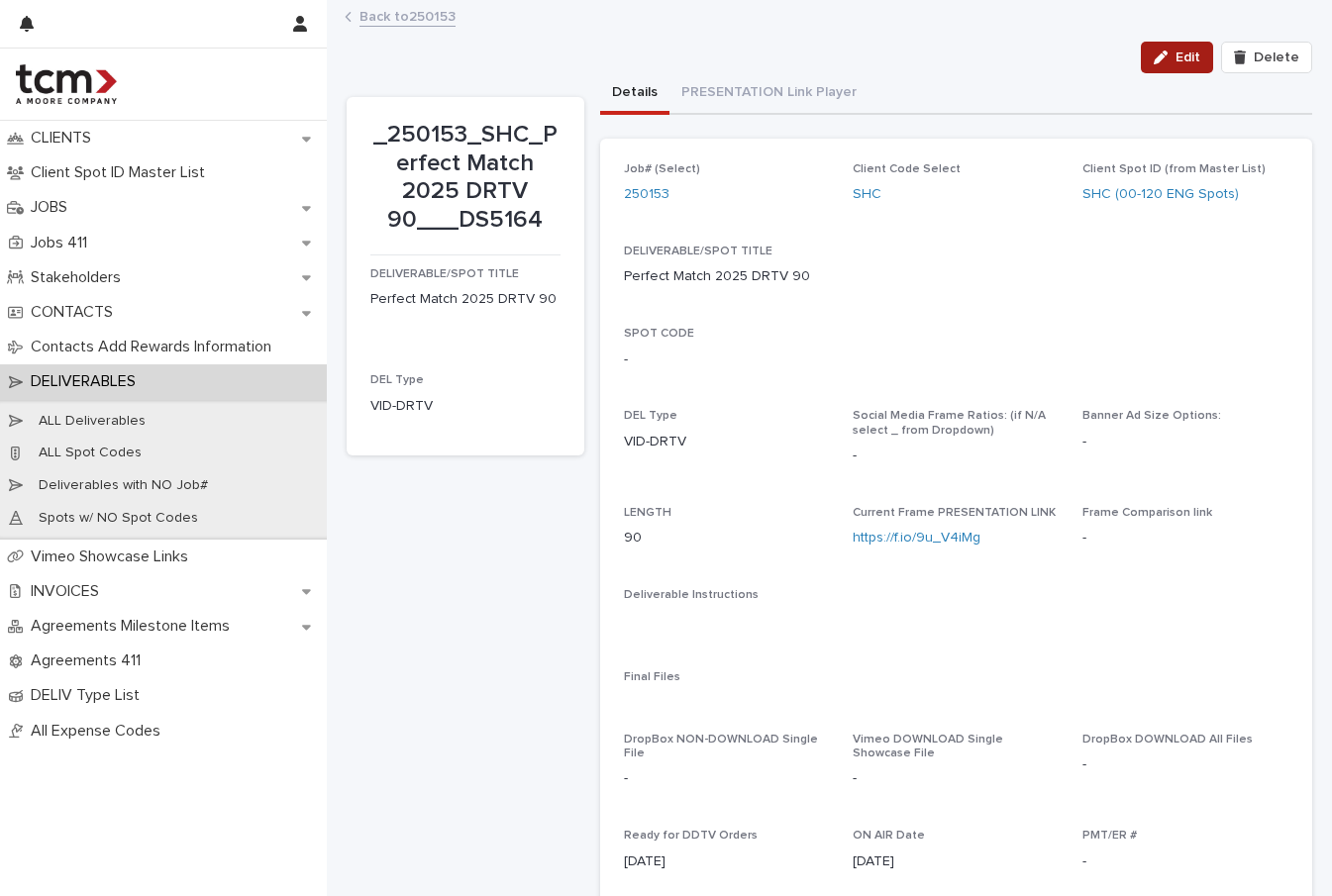 click on "Edit" at bounding box center (1187, 57) 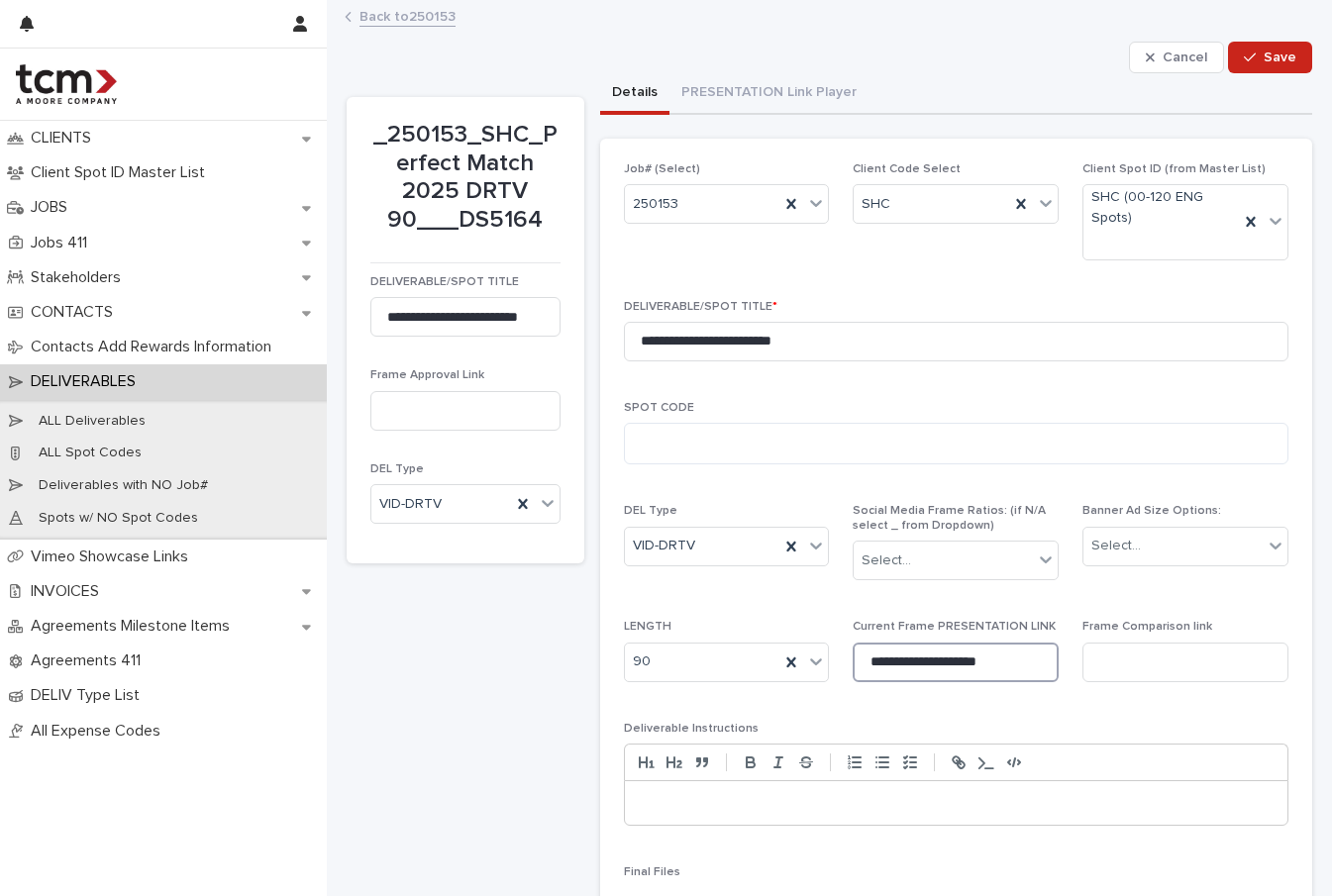 click on "**********" at bounding box center (956, 662) 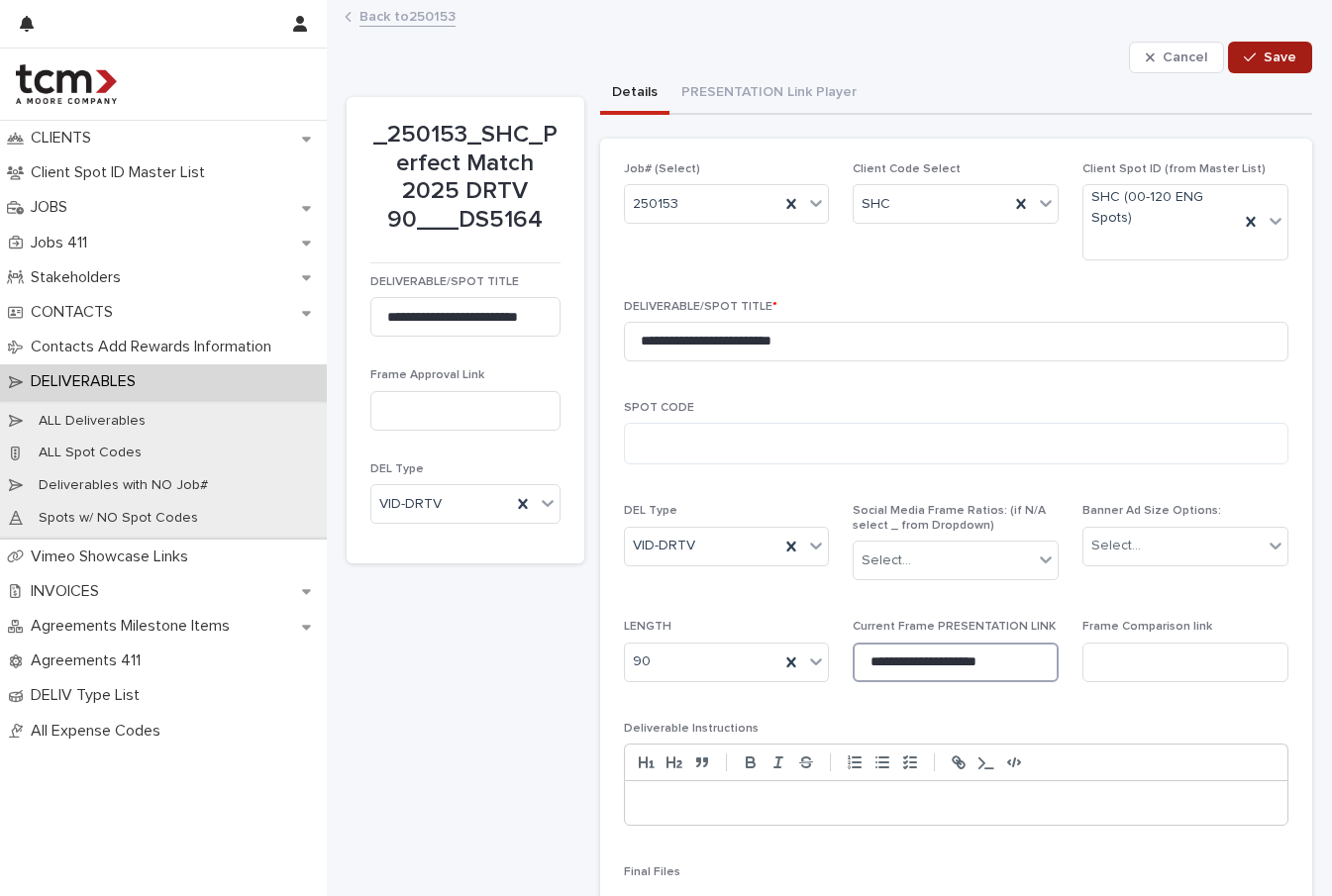 type on "**********" 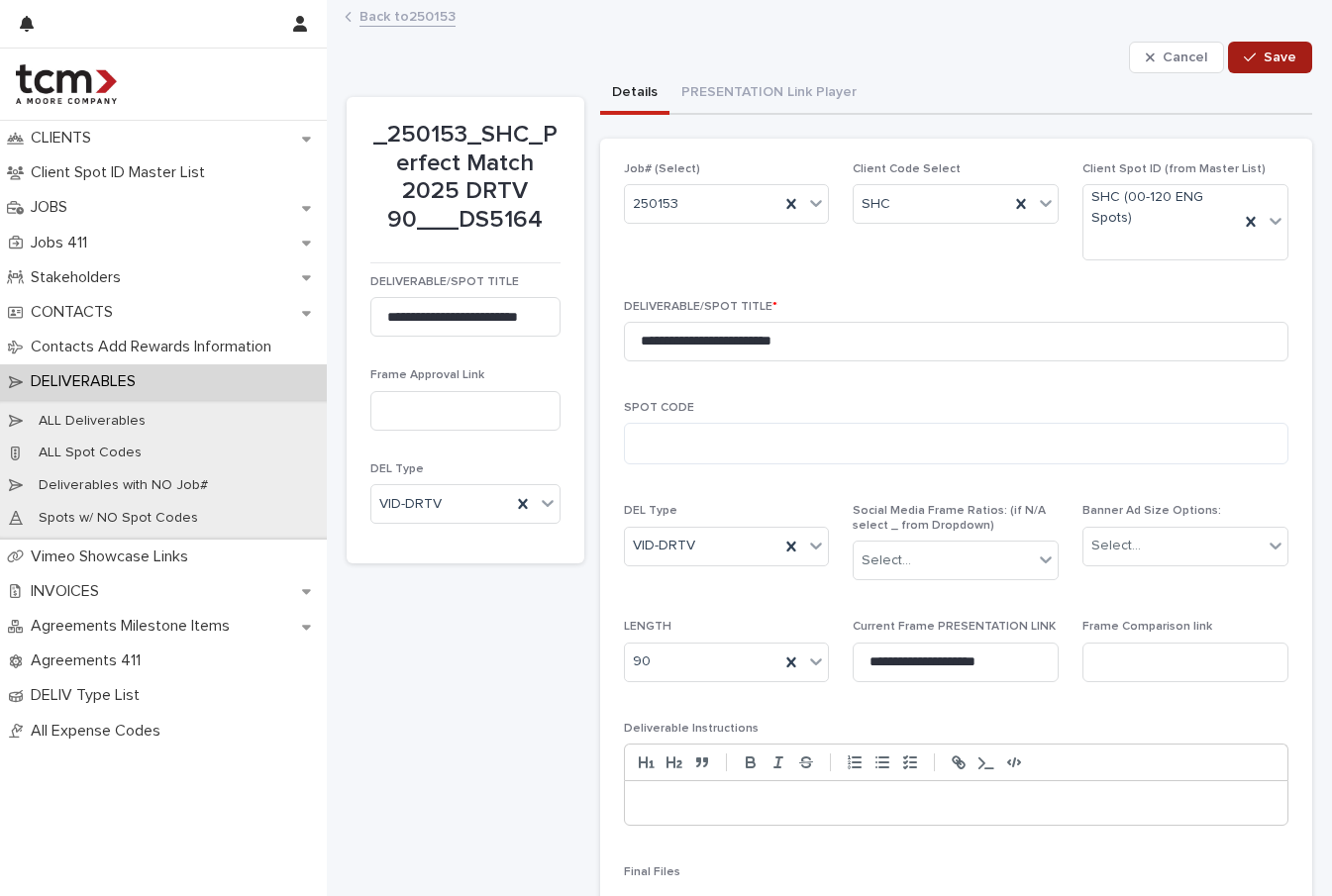click on "Save" at bounding box center [1280, 57] 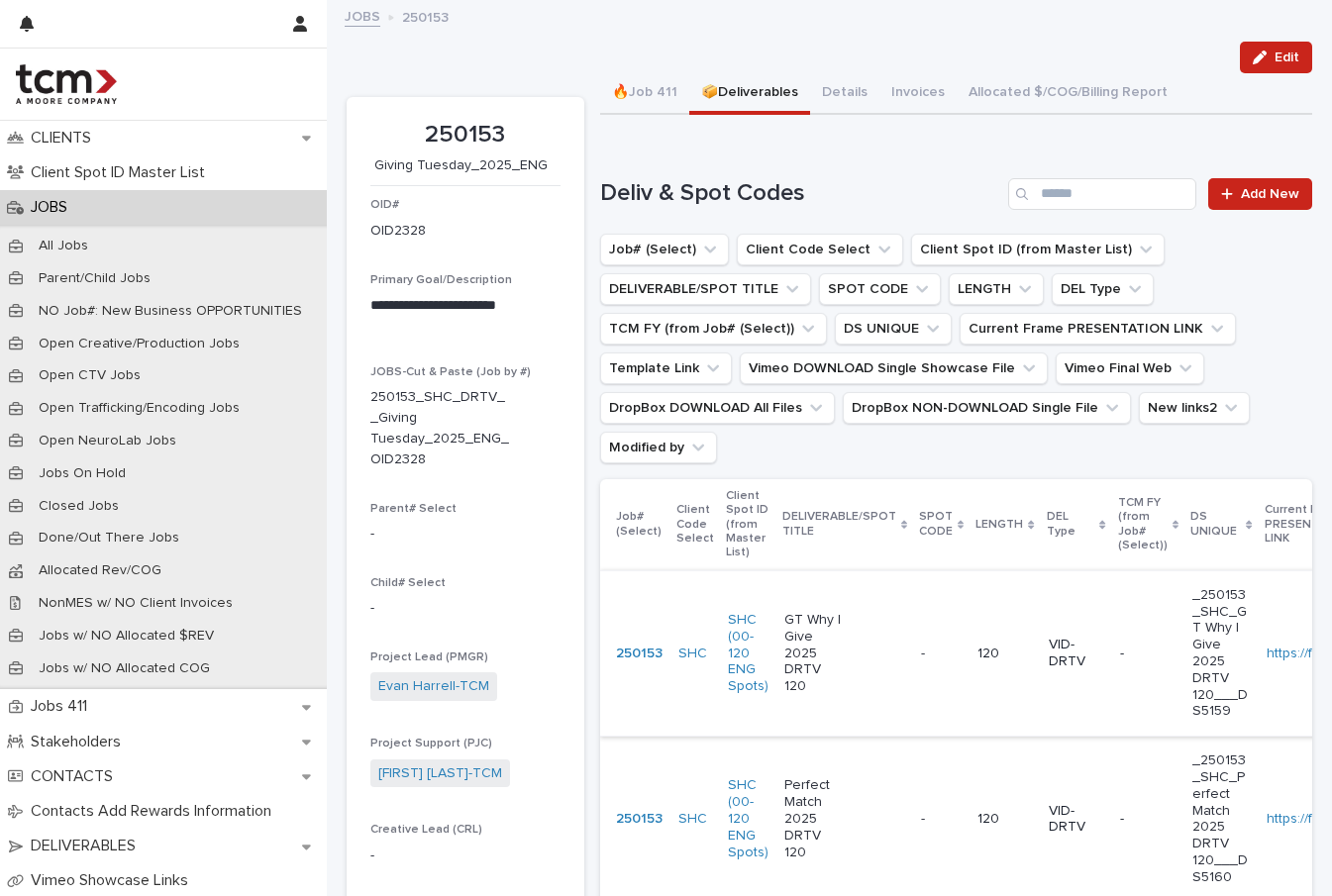 scroll, scrollTop: 32, scrollLeft: 0, axis: vertical 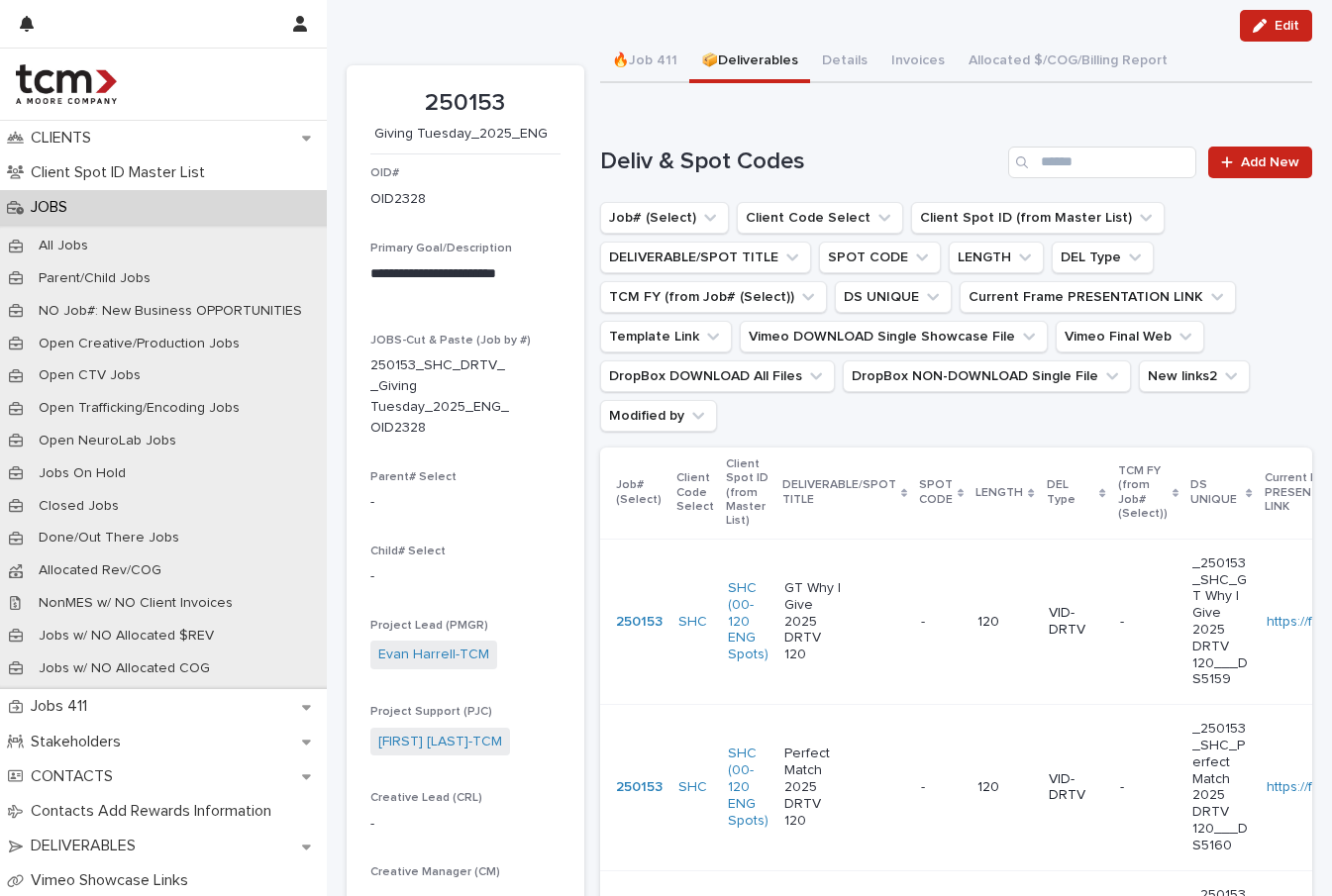 click on "Perfect Match 2025 DRTV 120" at bounding box center (813, 787) 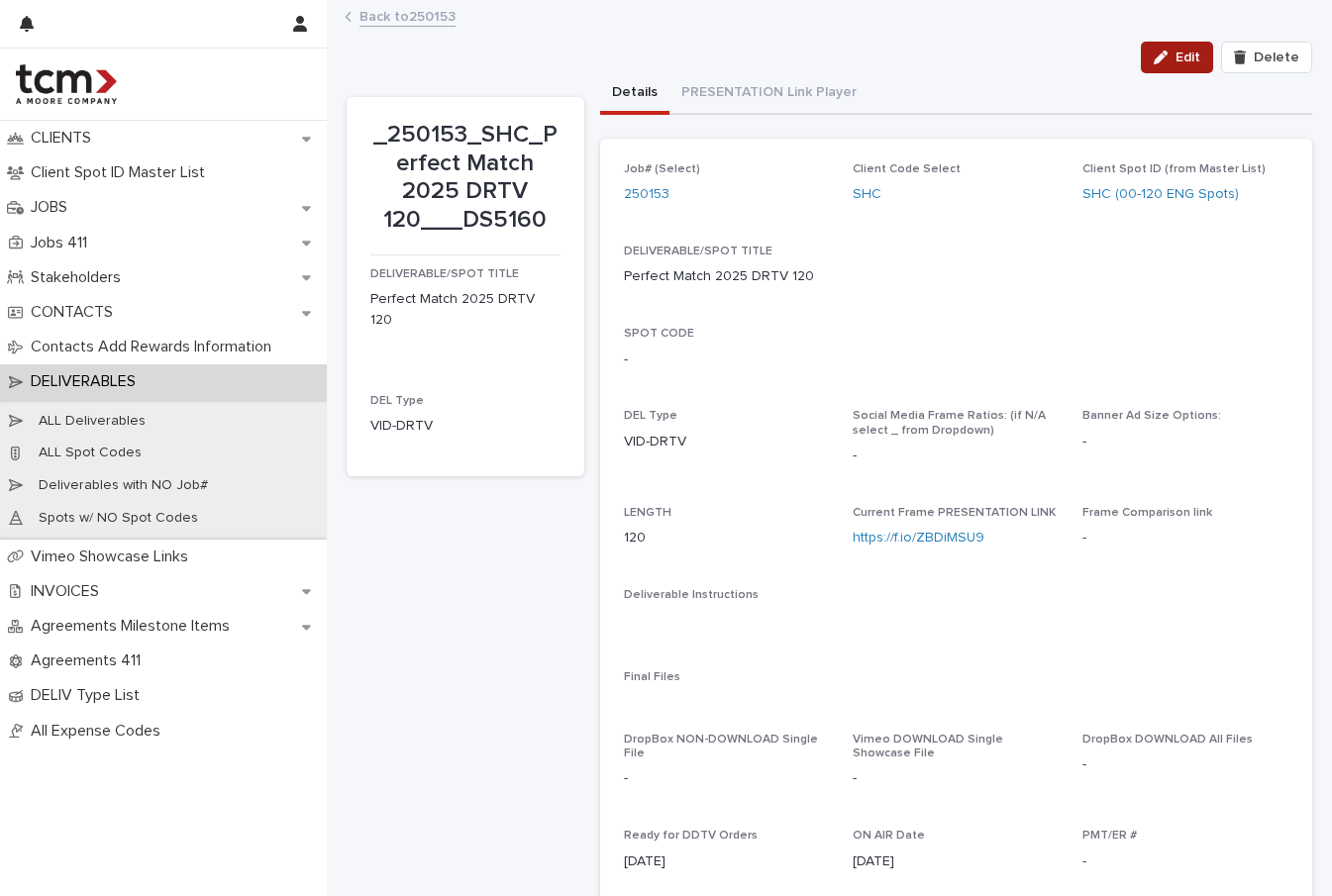 click on "Edit" at bounding box center (1187, 57) 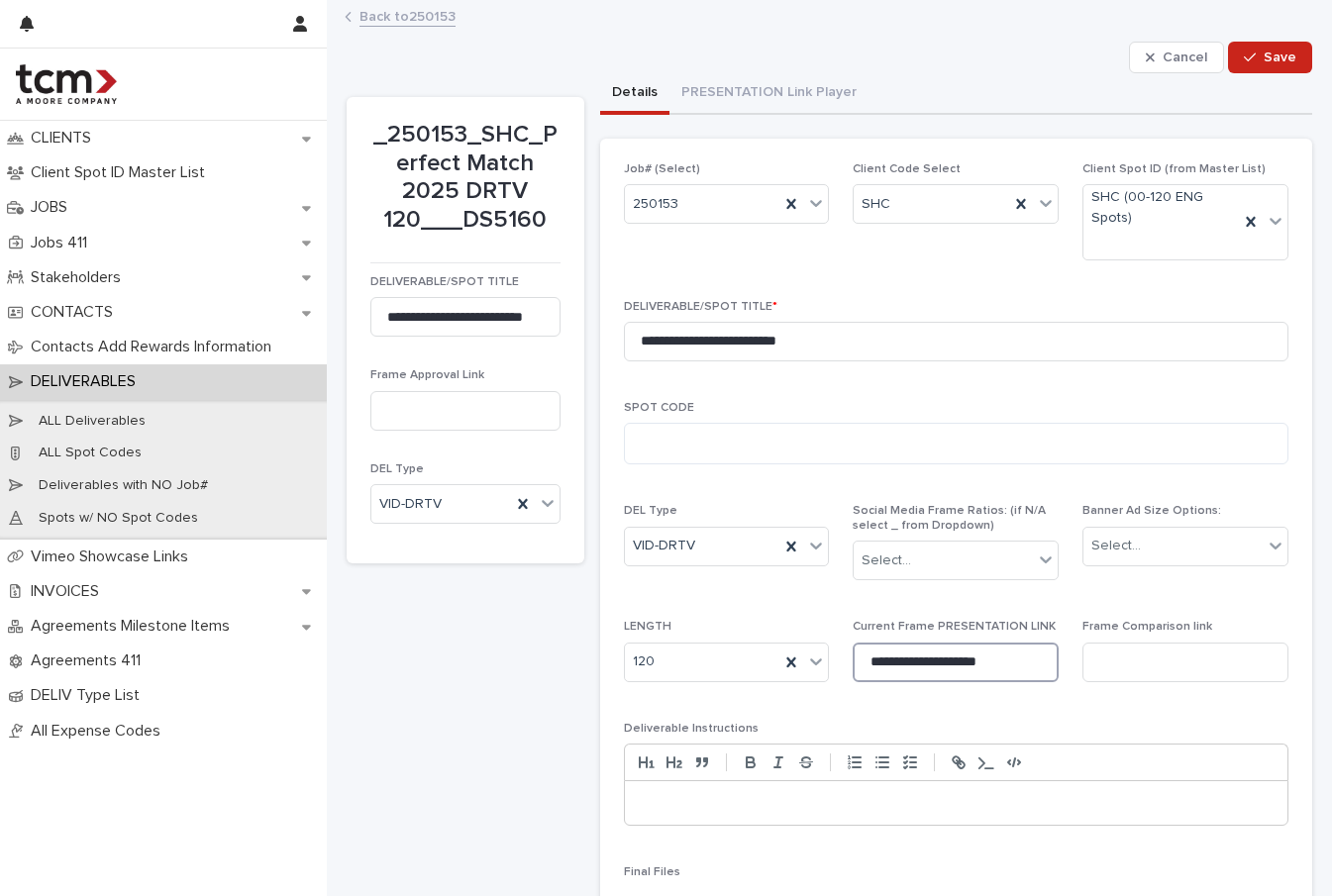 click on "**********" at bounding box center [956, 662] 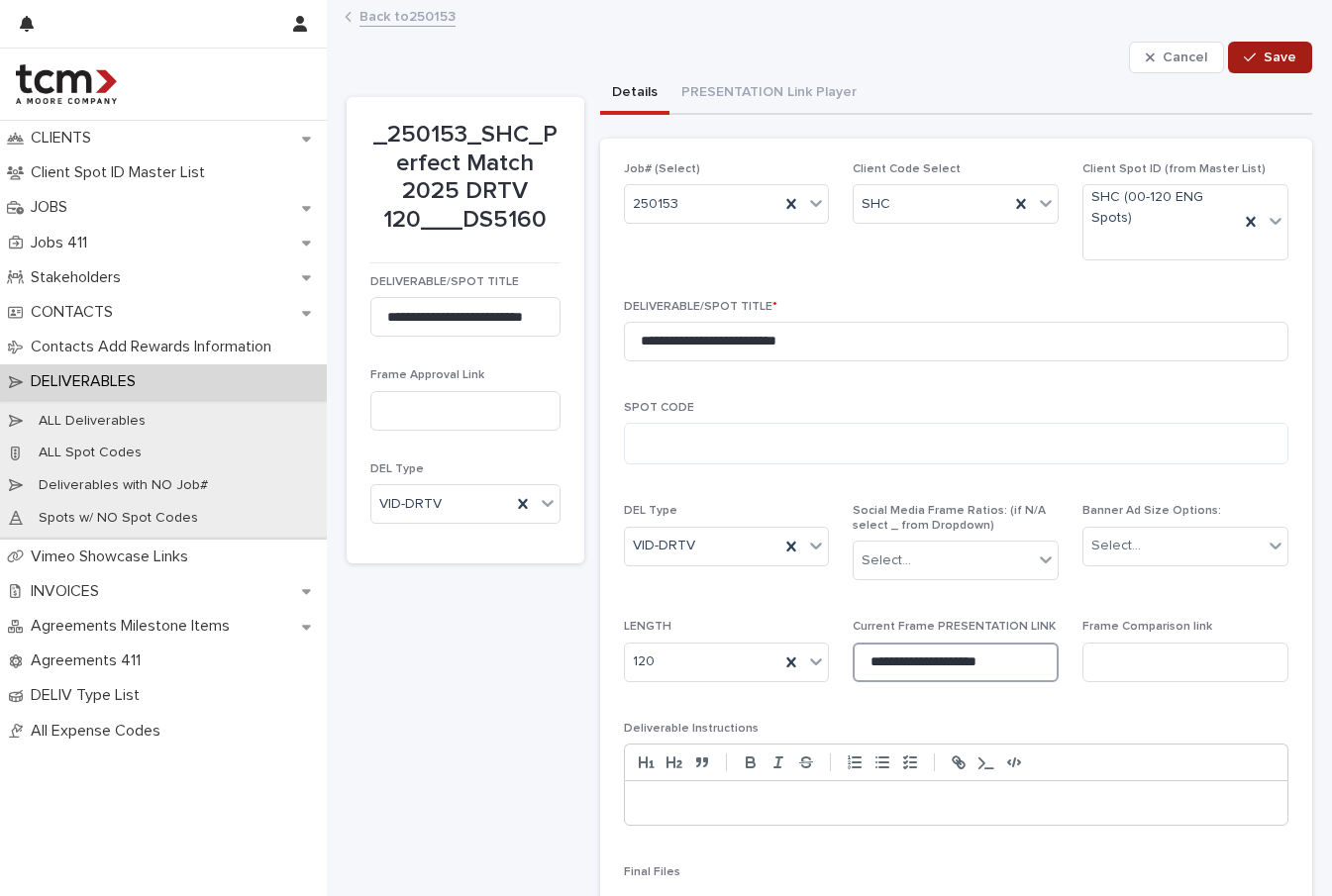 type on "**********" 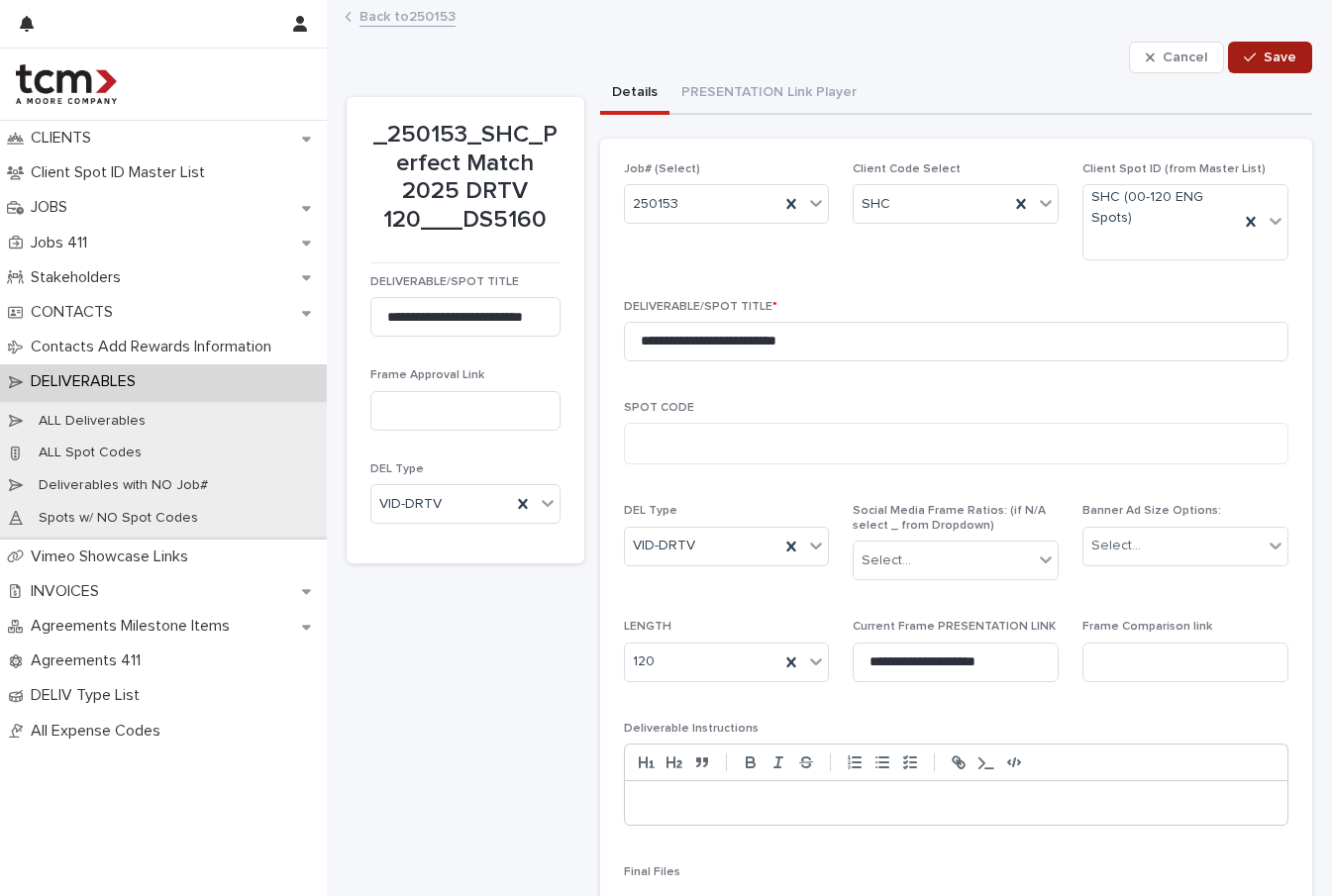 click on "Save" at bounding box center (1280, 57) 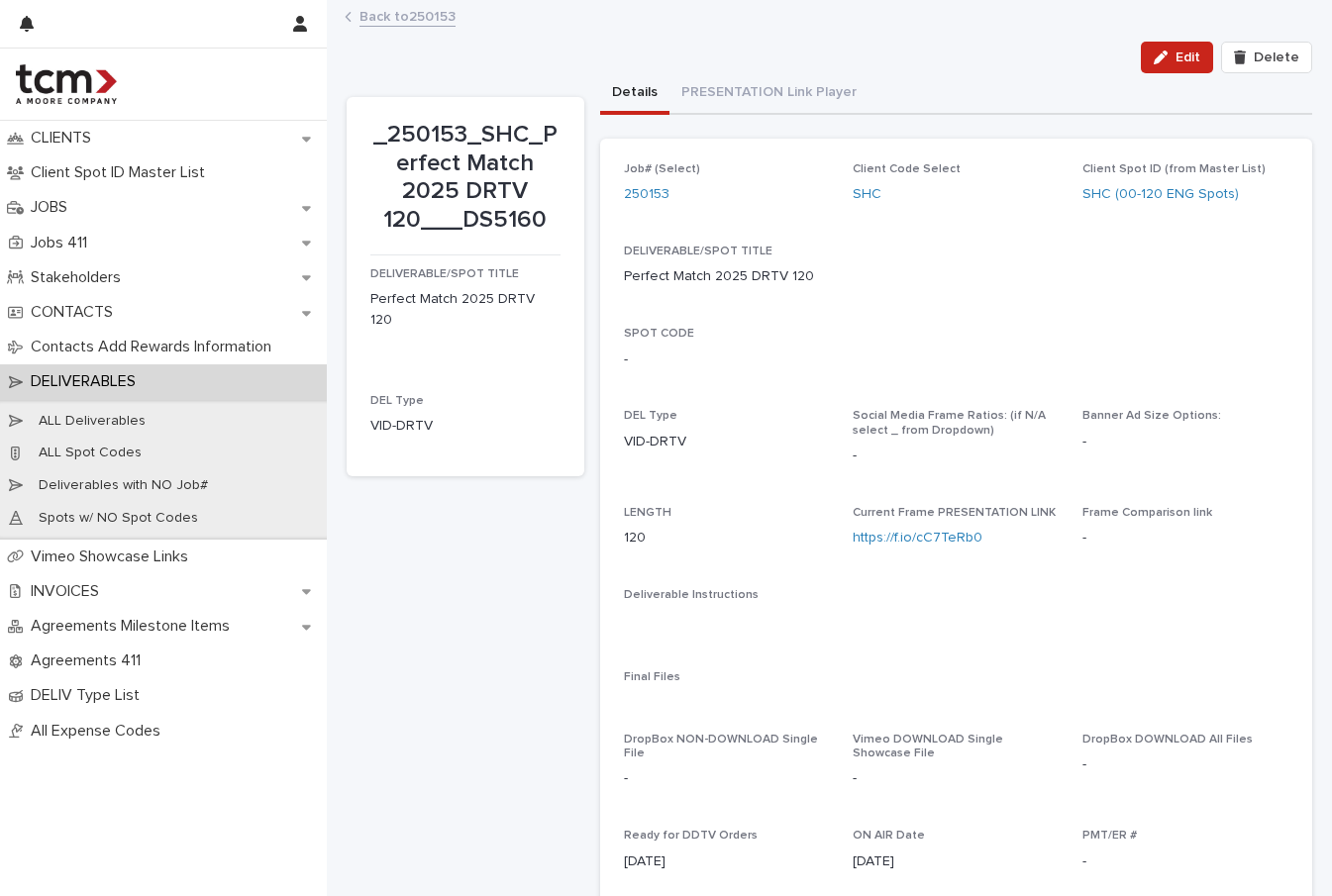 click on "Back to  250153" at bounding box center (407, 15) 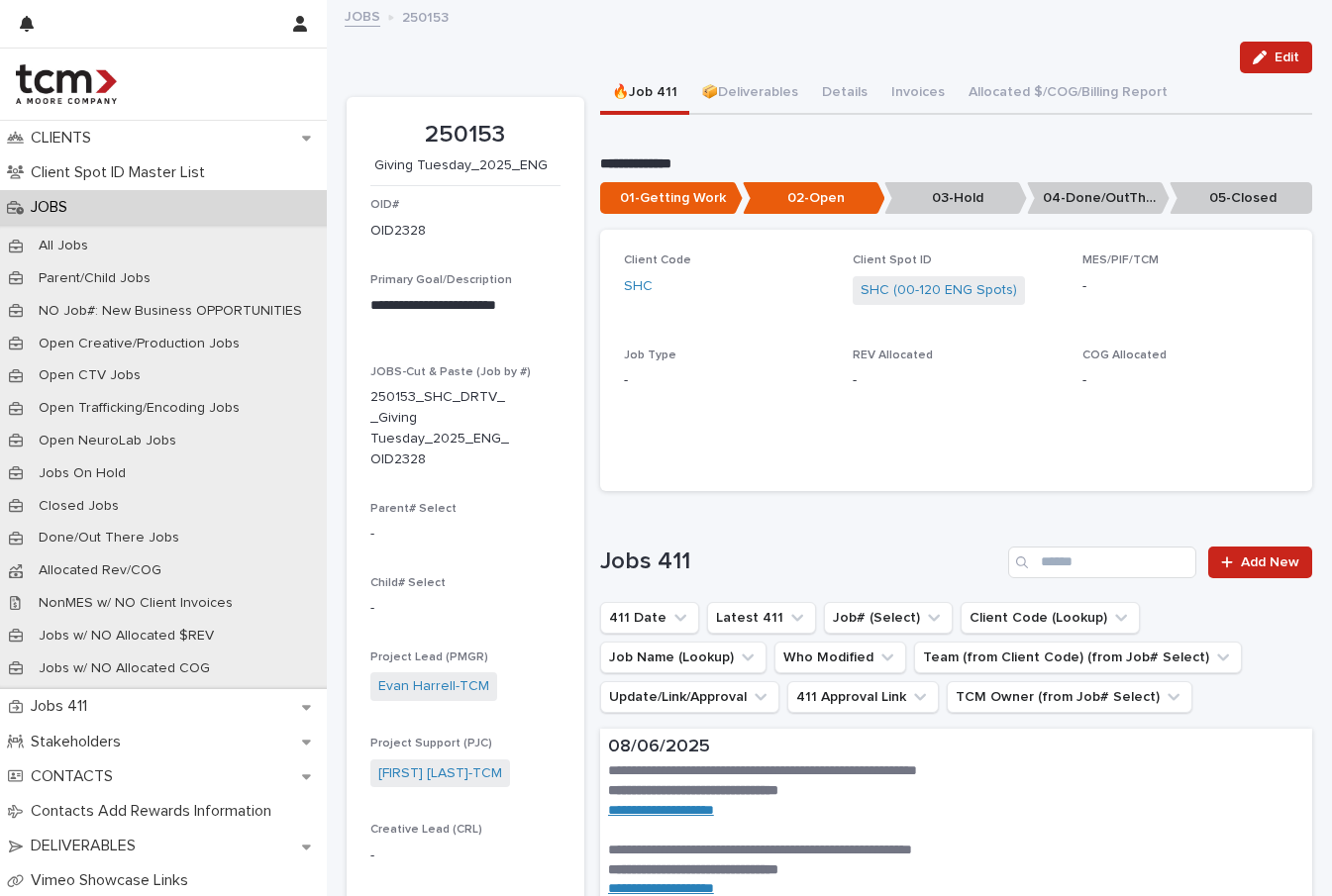 click on "🔥Job 411" at bounding box center [645, 94] 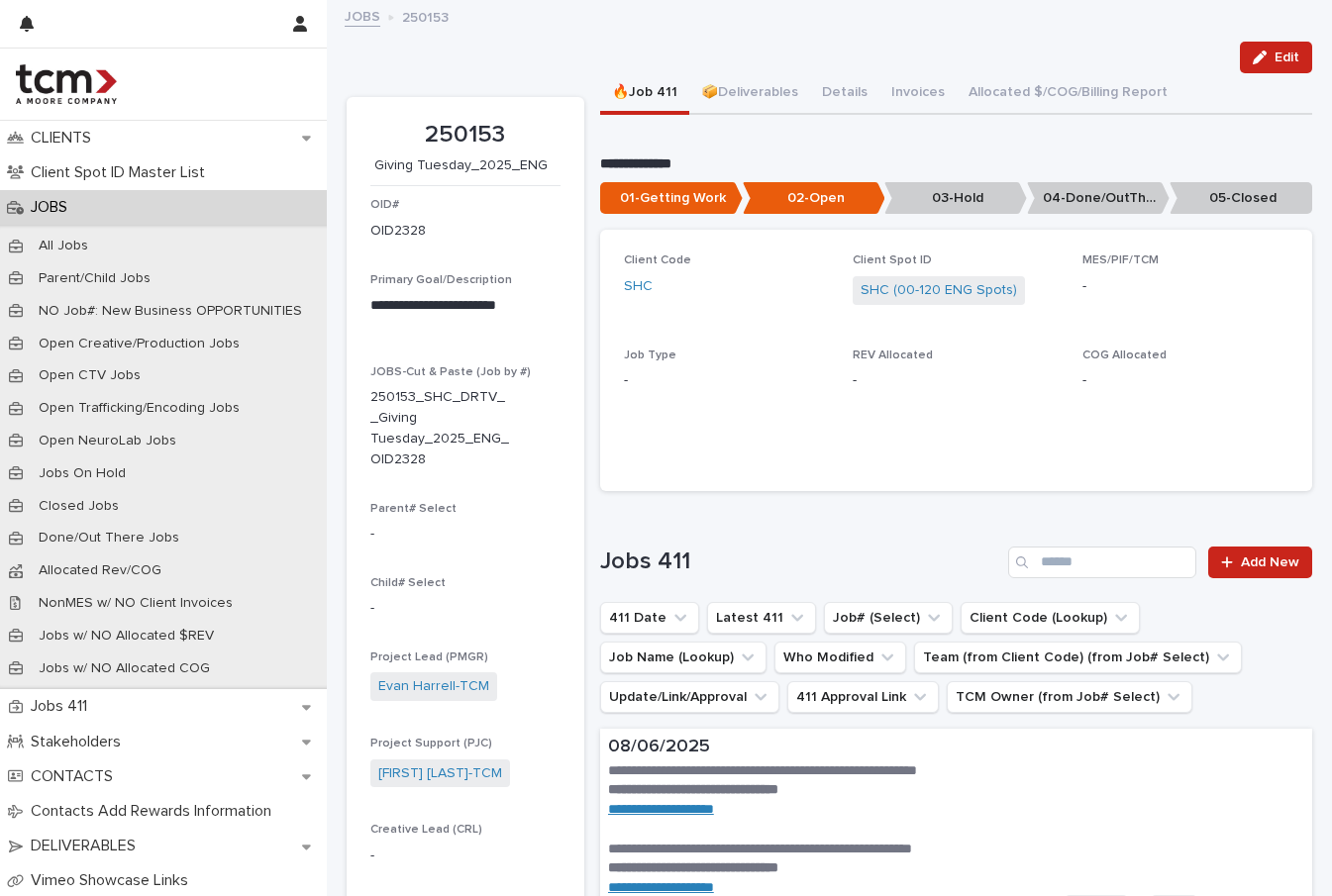 click on "🔥Job 411" at bounding box center (645, 94) 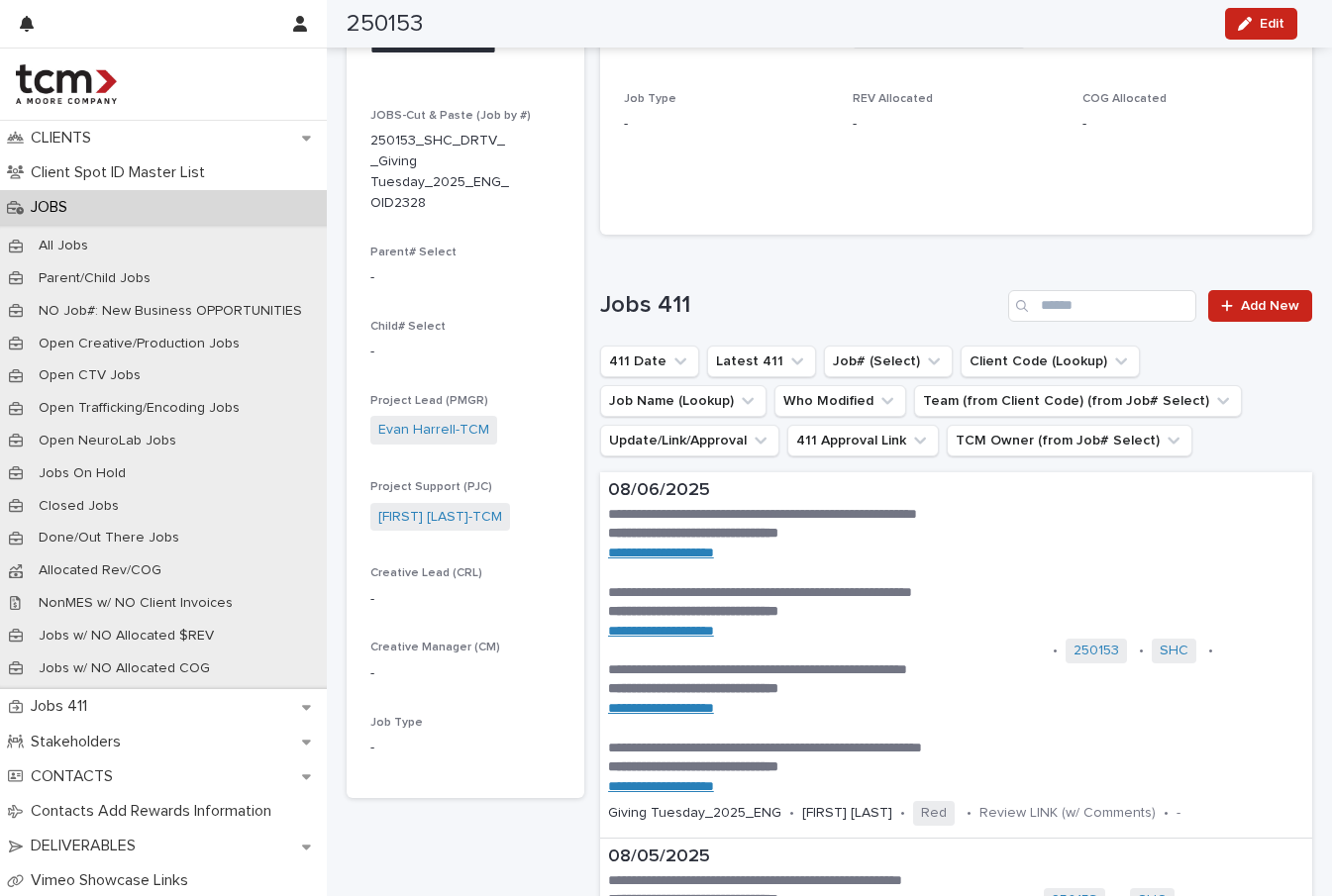scroll, scrollTop: 95, scrollLeft: 0, axis: vertical 